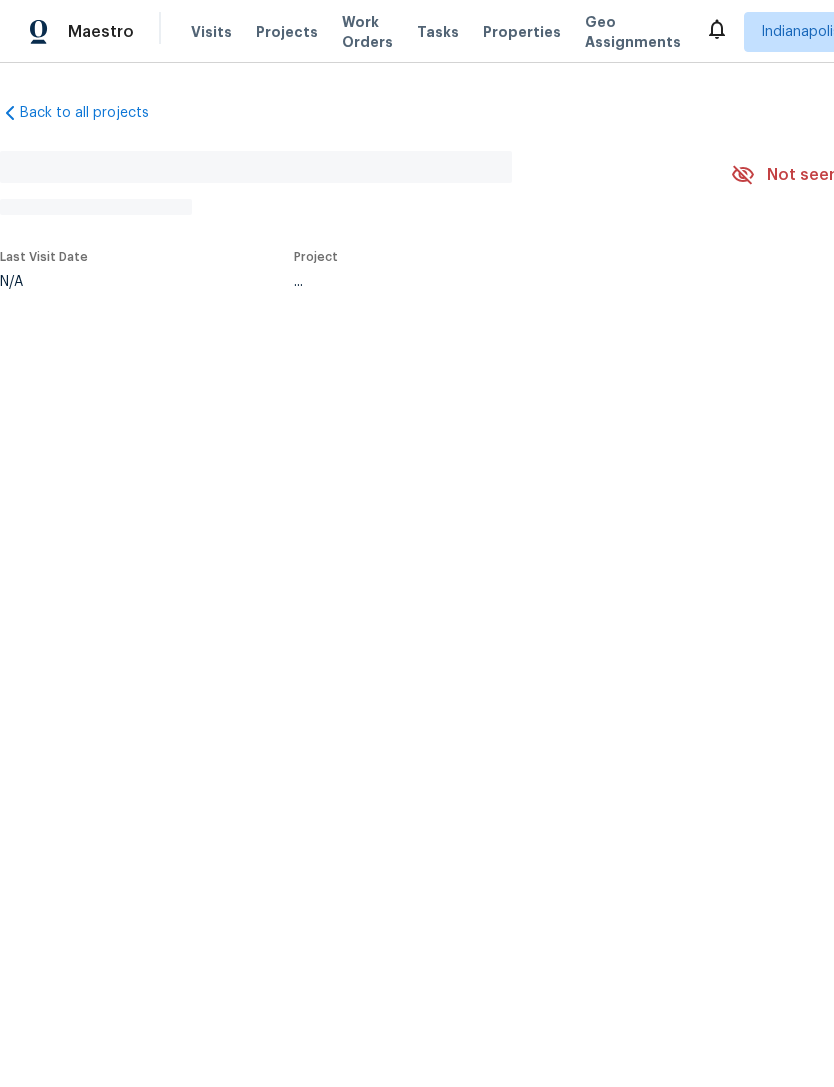 scroll, scrollTop: 0, scrollLeft: 0, axis: both 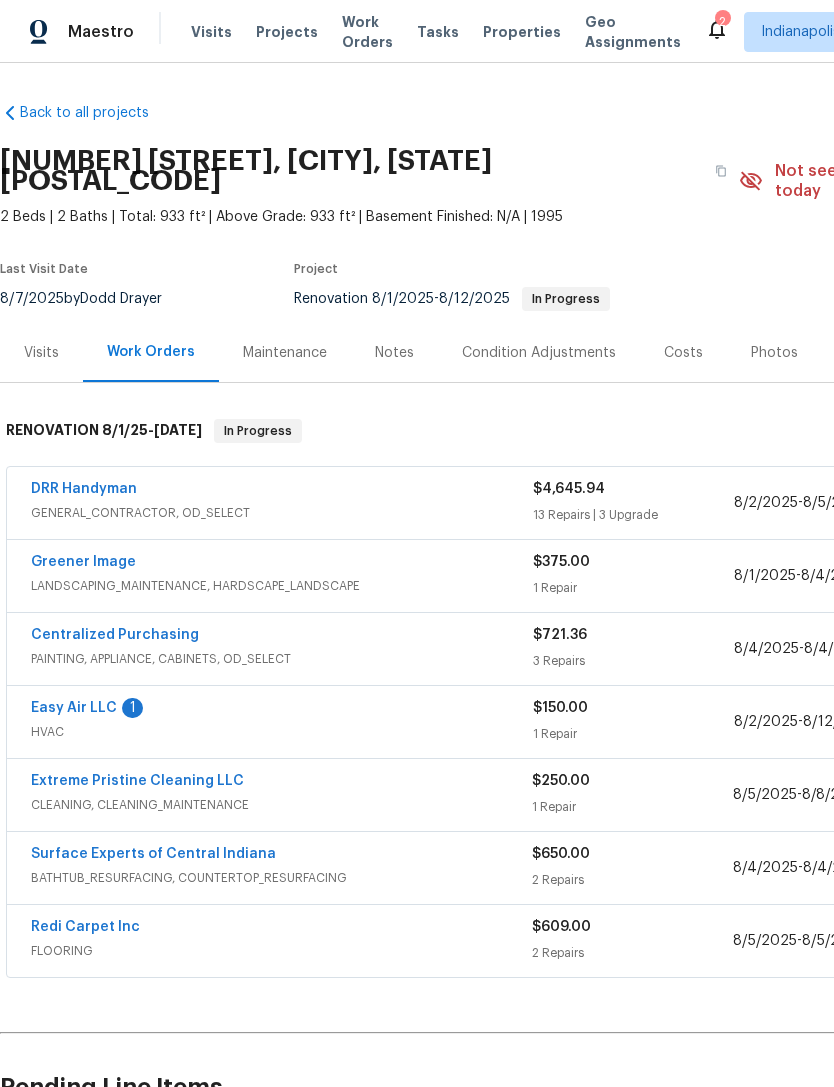 click on "Surface Experts of Central Indiana" at bounding box center (153, 854) 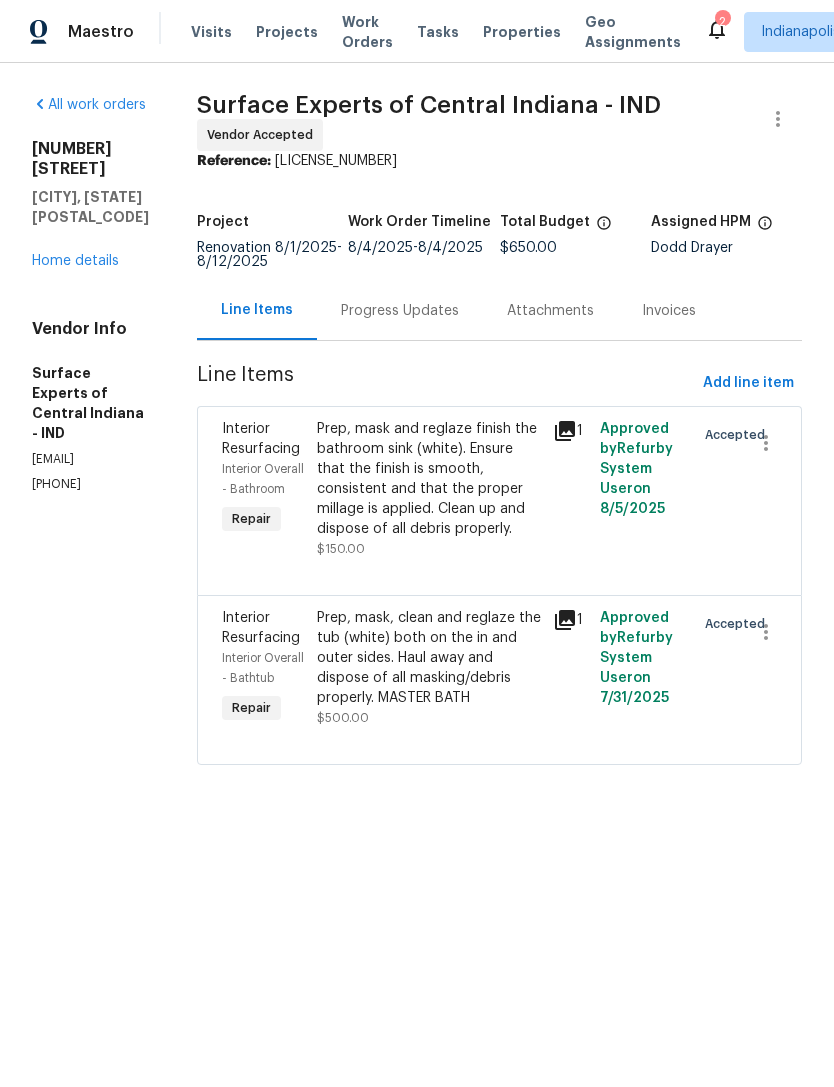 click on "Progress Updates" at bounding box center [400, 311] 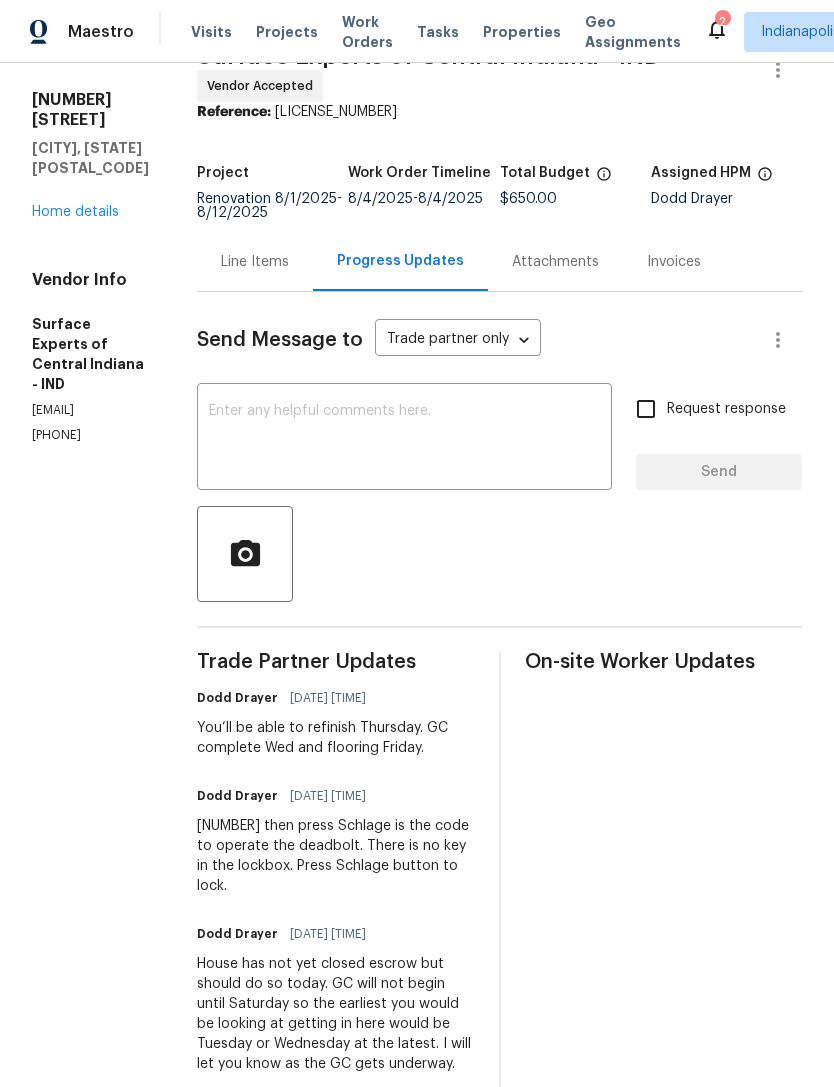 scroll, scrollTop: 48, scrollLeft: 0, axis: vertical 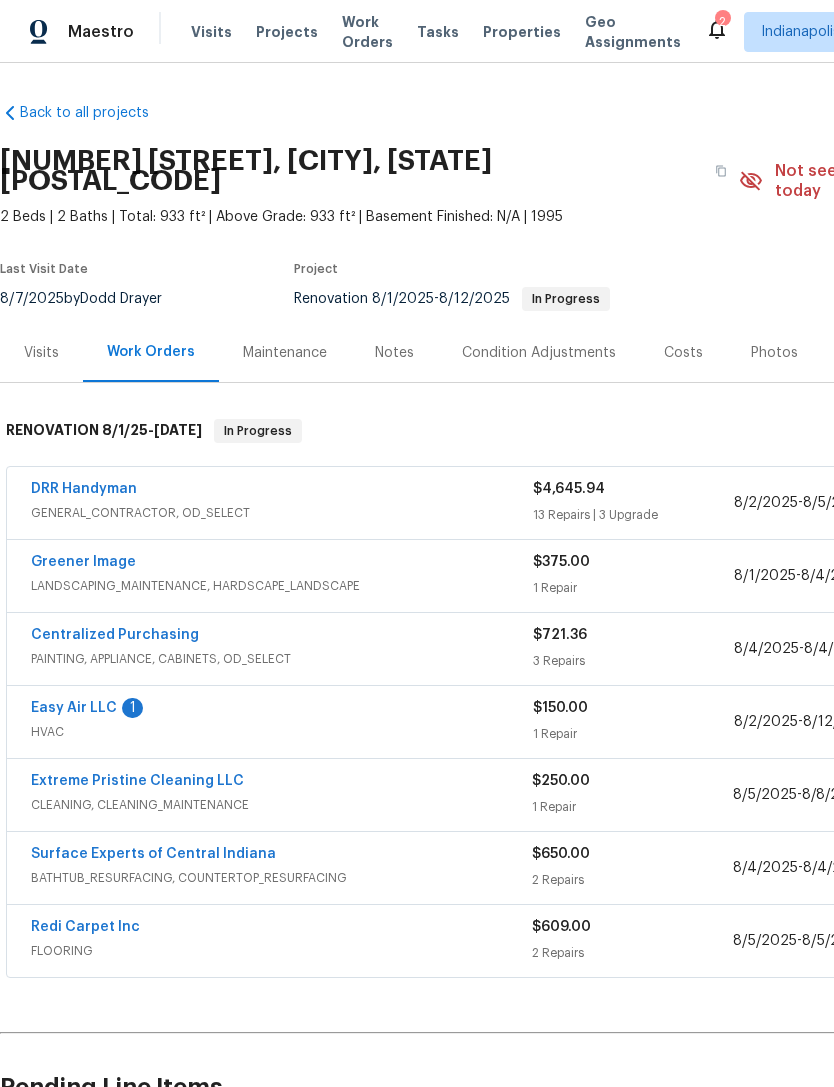 click on "Redi Carpet Inc" at bounding box center (85, 927) 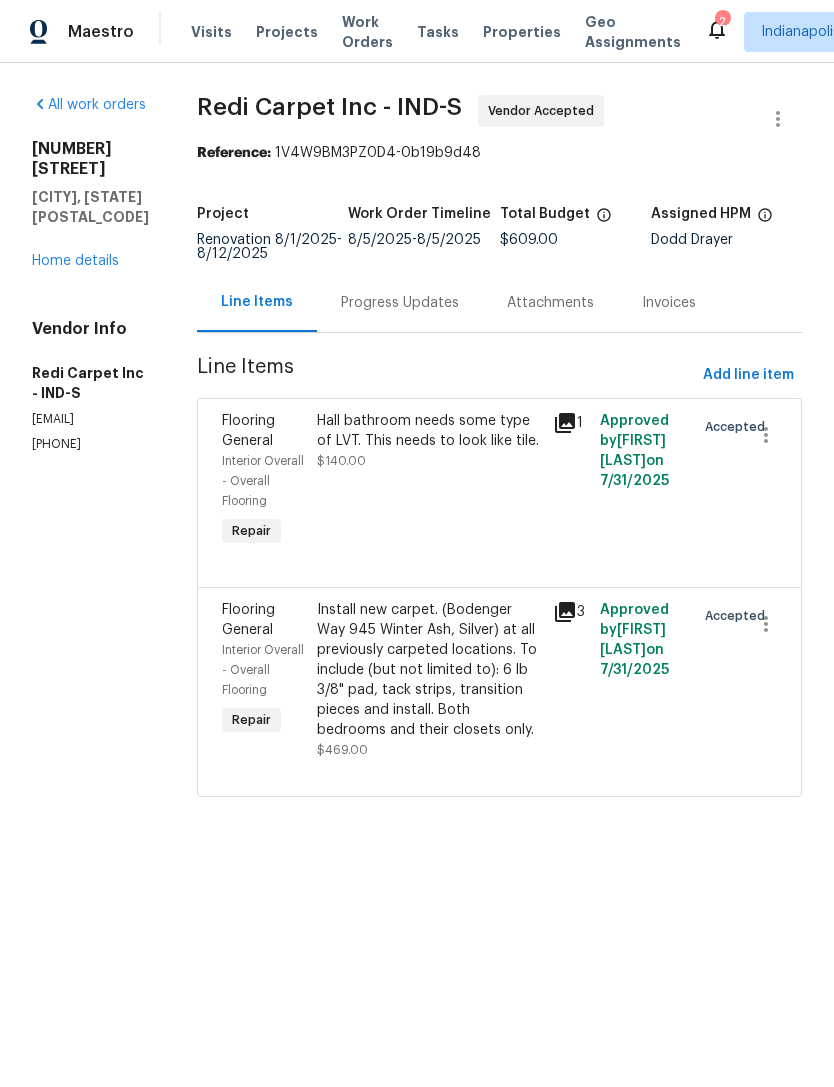 click on "Progress Updates" at bounding box center (400, 303) 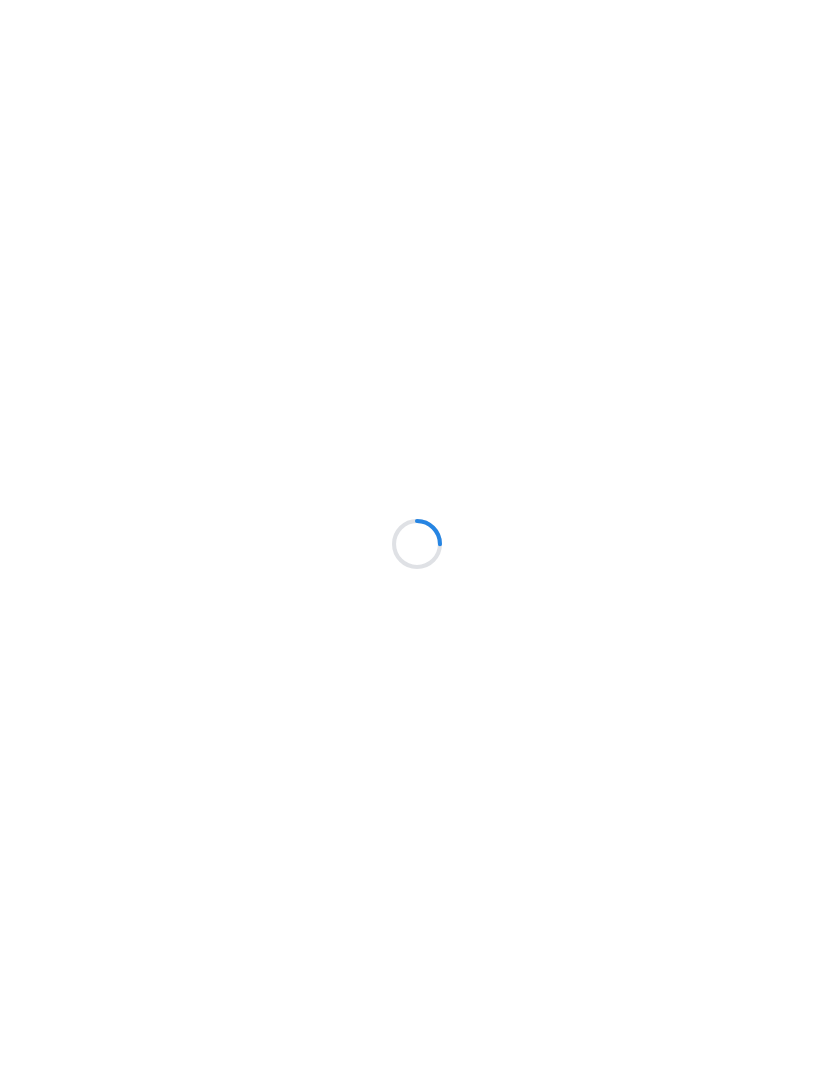 scroll, scrollTop: 0, scrollLeft: 0, axis: both 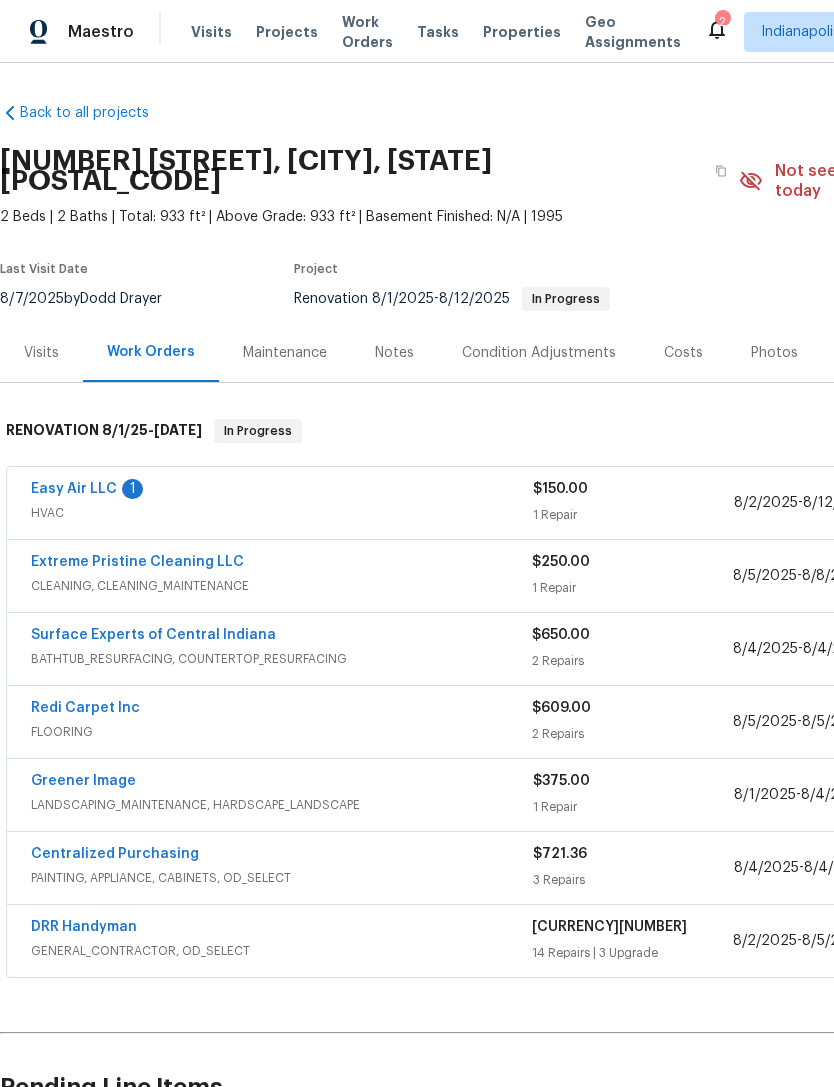 click on "DRR Handyman" at bounding box center (84, 927) 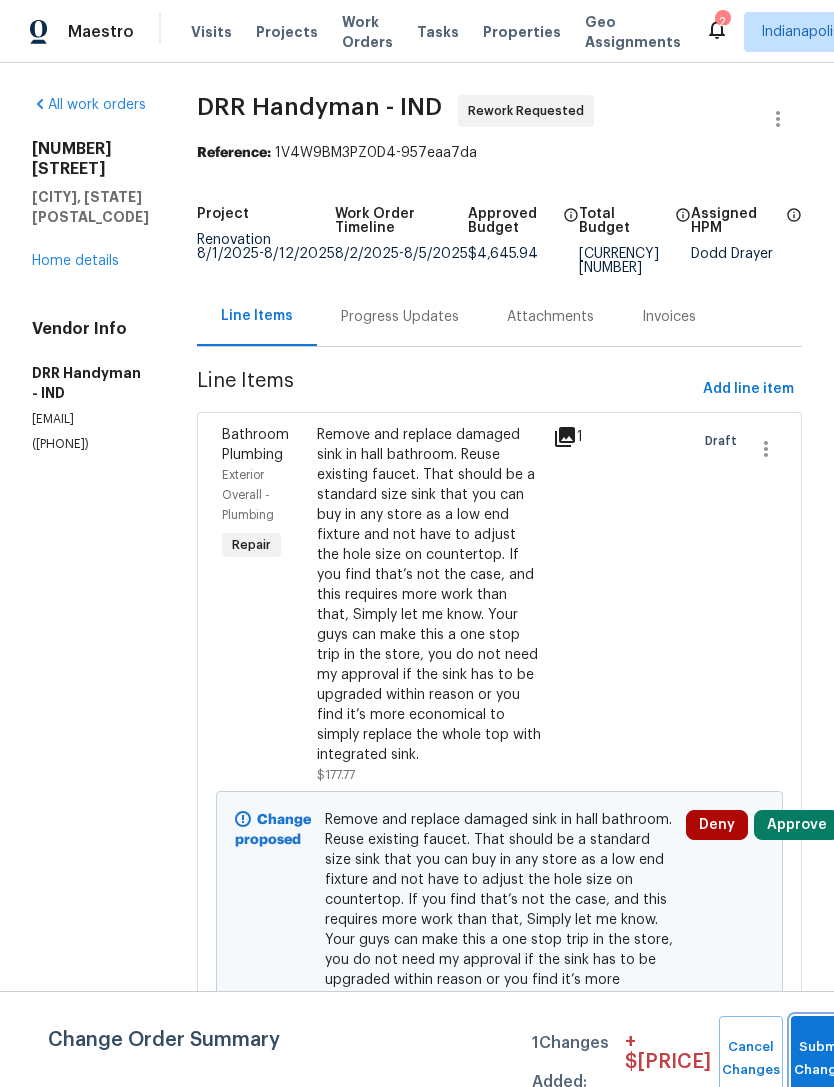 click on "Submit Changes" at bounding box center [823, 1059] 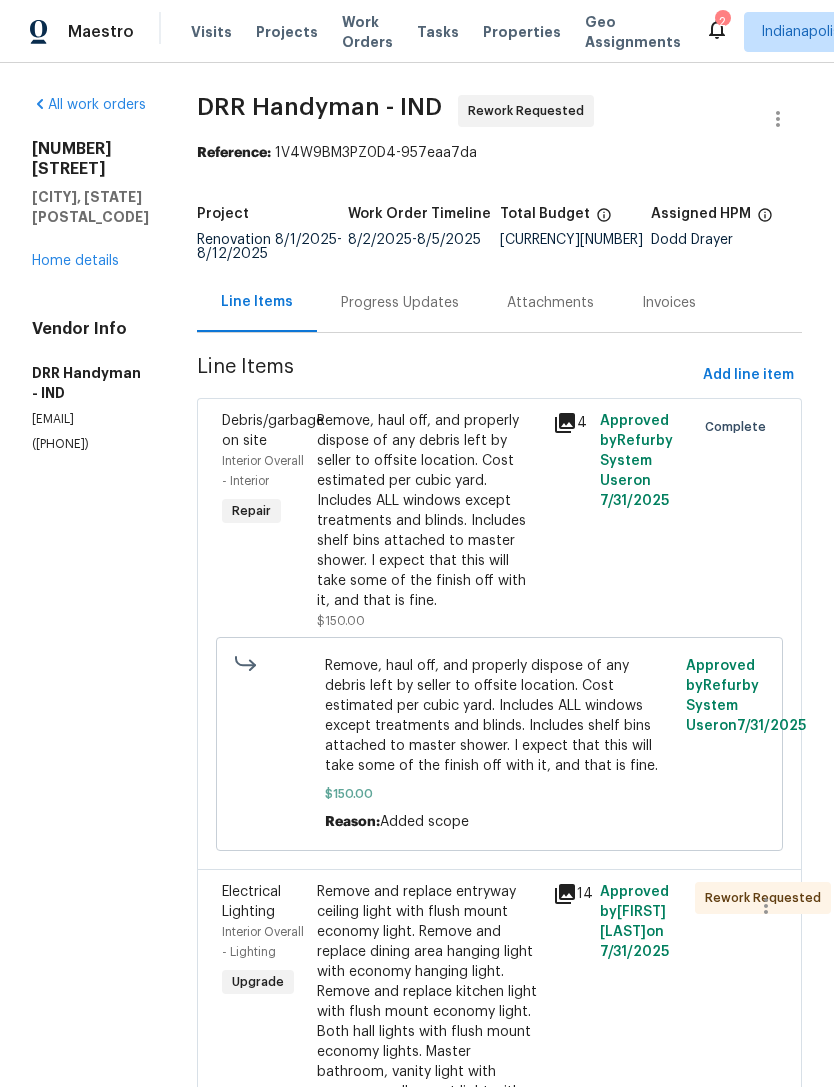 click on "Progress Updates" at bounding box center [400, 303] 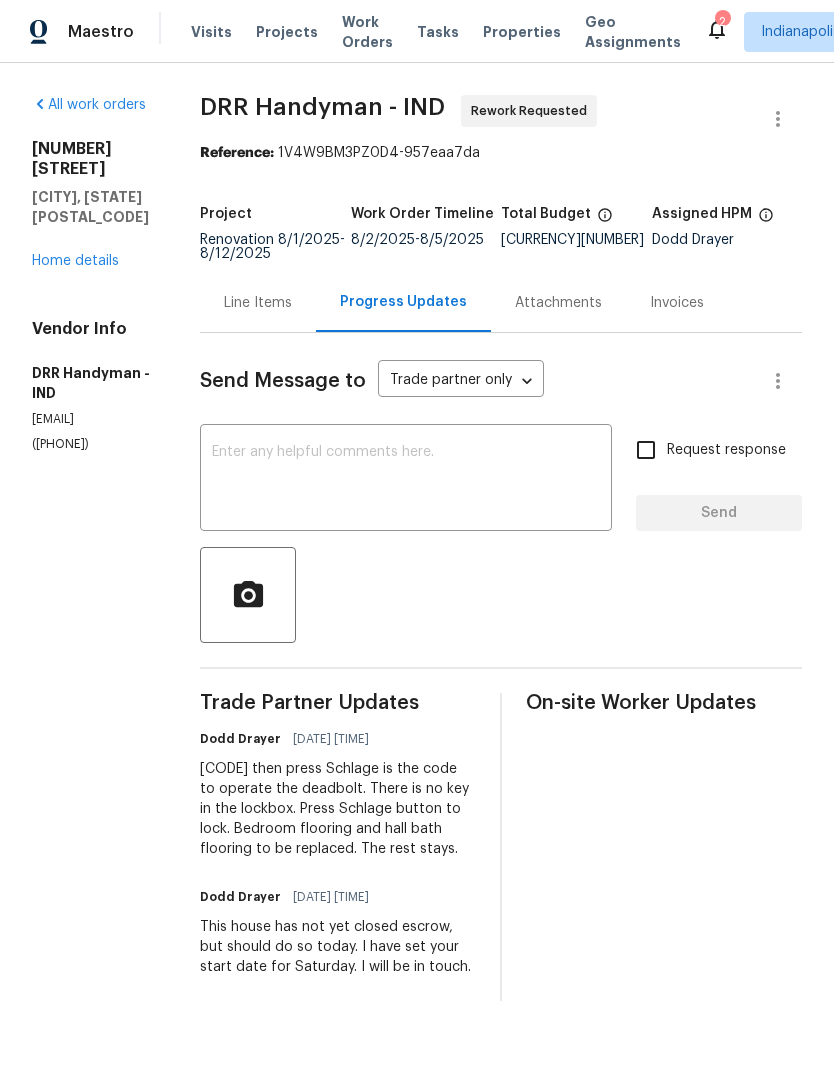 click at bounding box center [406, 480] 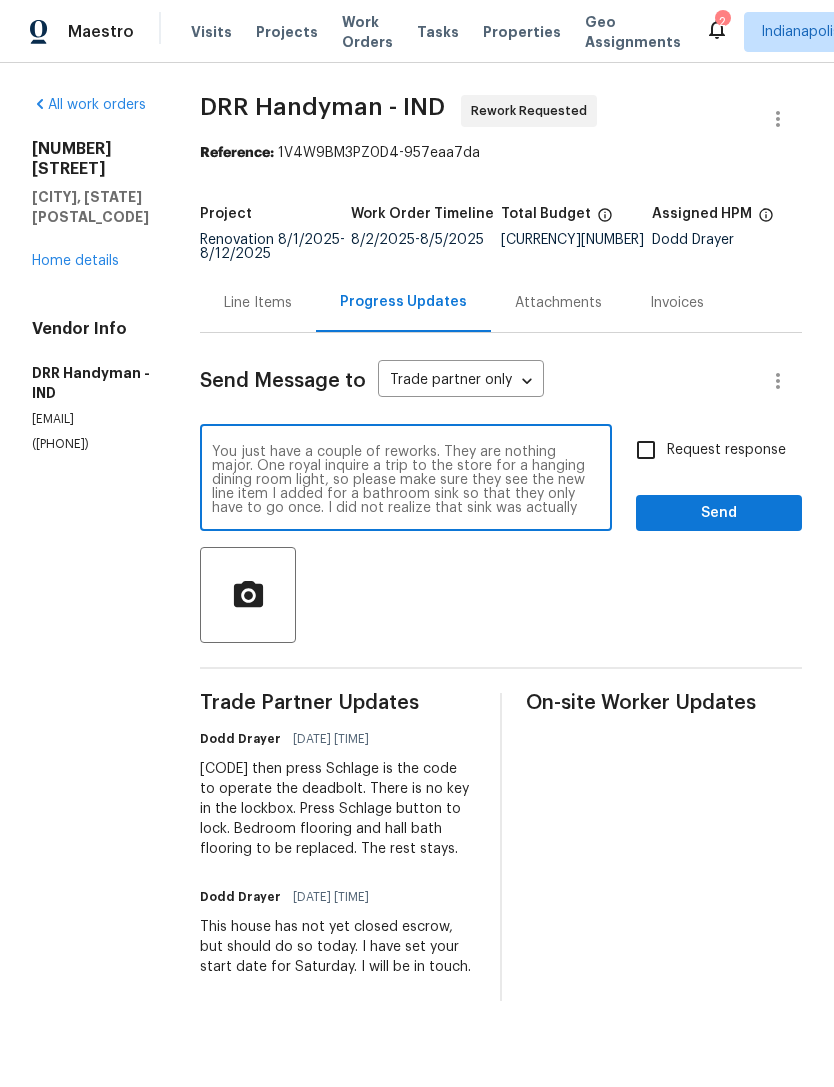 scroll, scrollTop: 2, scrollLeft: 0, axis: vertical 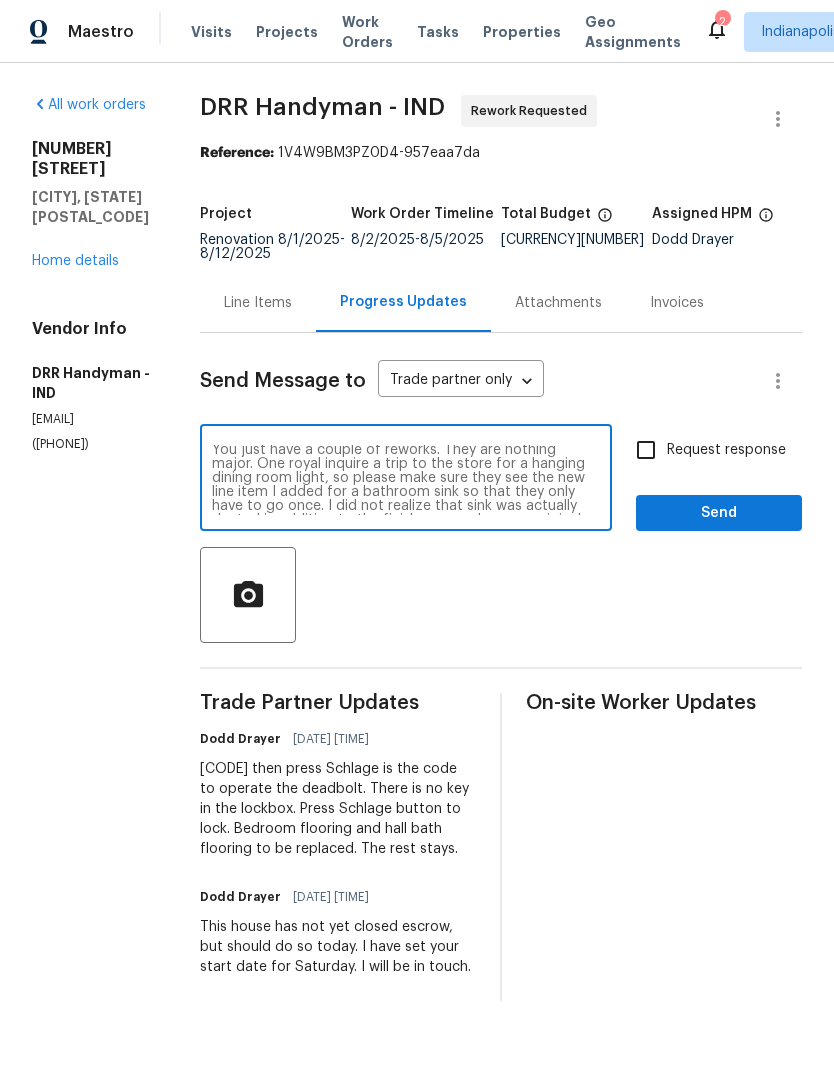 click on "You just have a couple of reworks. They are nothing major. One royal inquire a trip to the store for a hanging dining room light, so please make sure they see the new line item I added for a bathroom sink so that they only have to go once. I did not realize that sink was actually dented in addition to the finish removed, so my original plan of having someone refinish it will not work.
Flooring is being done today, and cleaning tomorrow your guys are welcome to come in here with or after cleaners as long as they understand, they need to clean their mess behind them. Let me know." at bounding box center [406, 480] 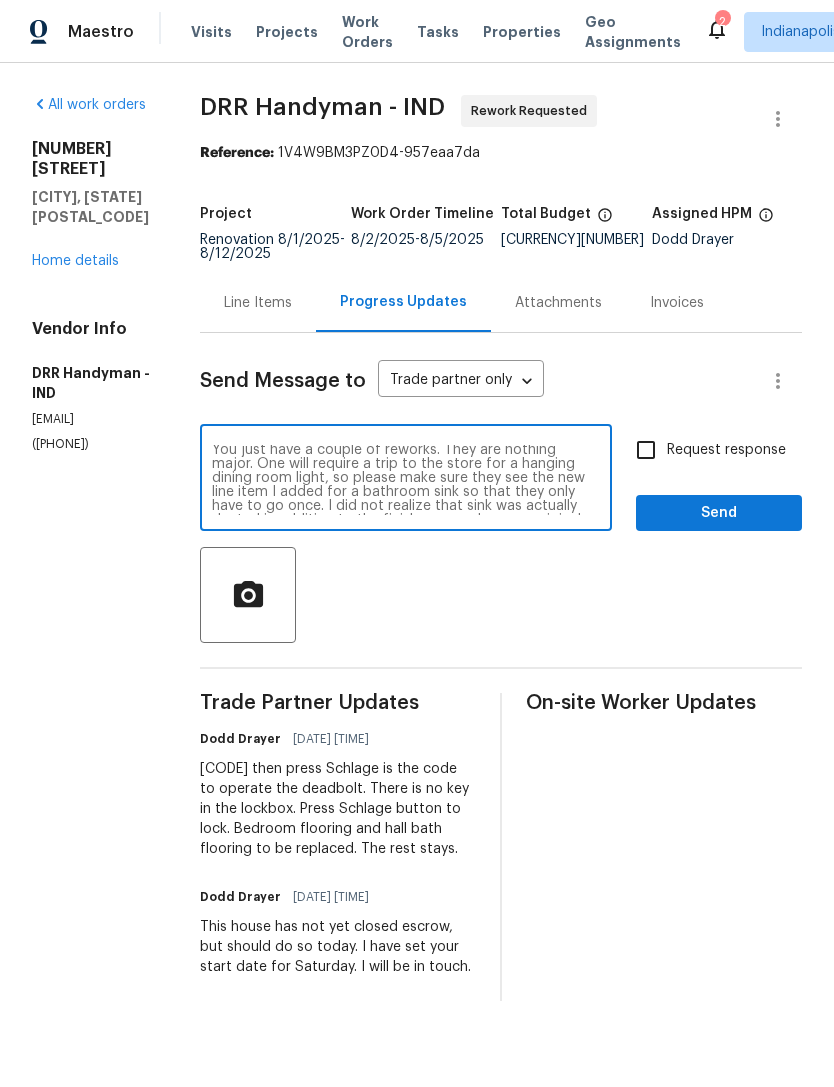 type on "You just have a couple of reworks. They are nothing major. One will require a trip to the store for a hanging dining room light, so please make sure they see the new line item I added for a bathroom sink so that they only have to go once. I did not realize that sink was actually dented in addition to the finish removed, so my original plan of having someone refinish it will not work.
Flooring is being done today, and cleaning tomorrow your guys are welcome to come in here with or after cleaners as long as they understand, they need to clean their mess behind them. Let me know." 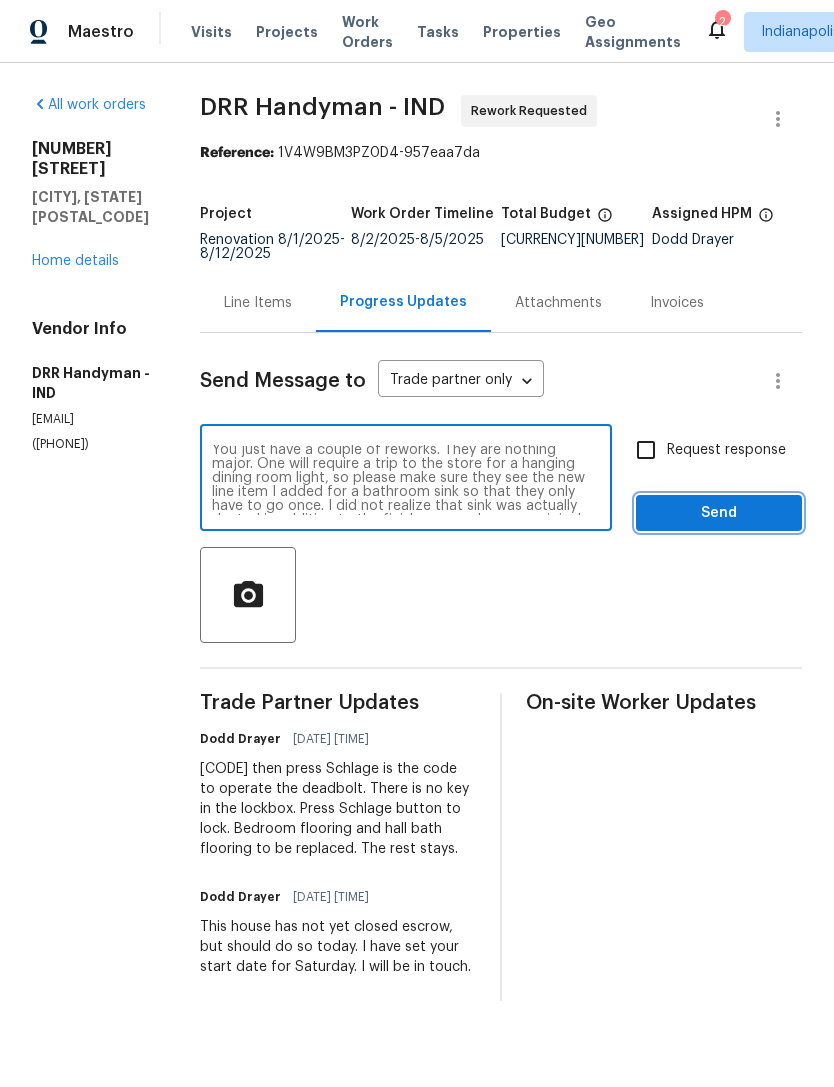 click on "Send" at bounding box center (719, 513) 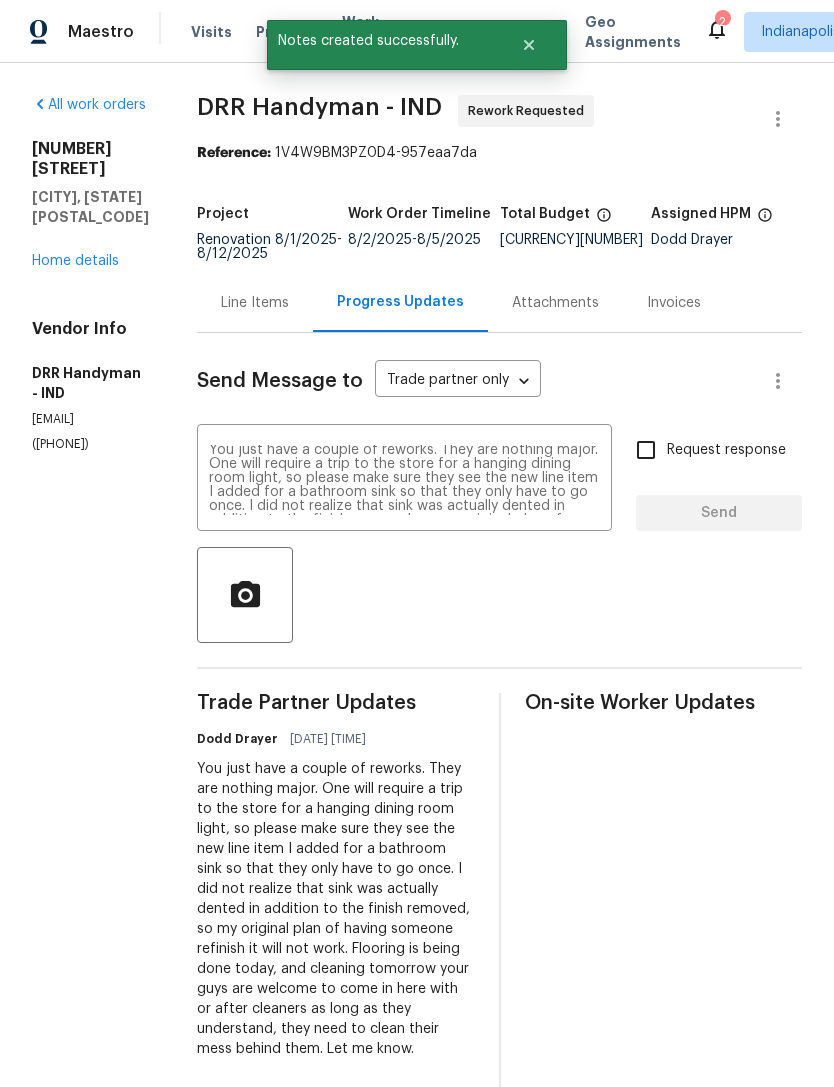 type 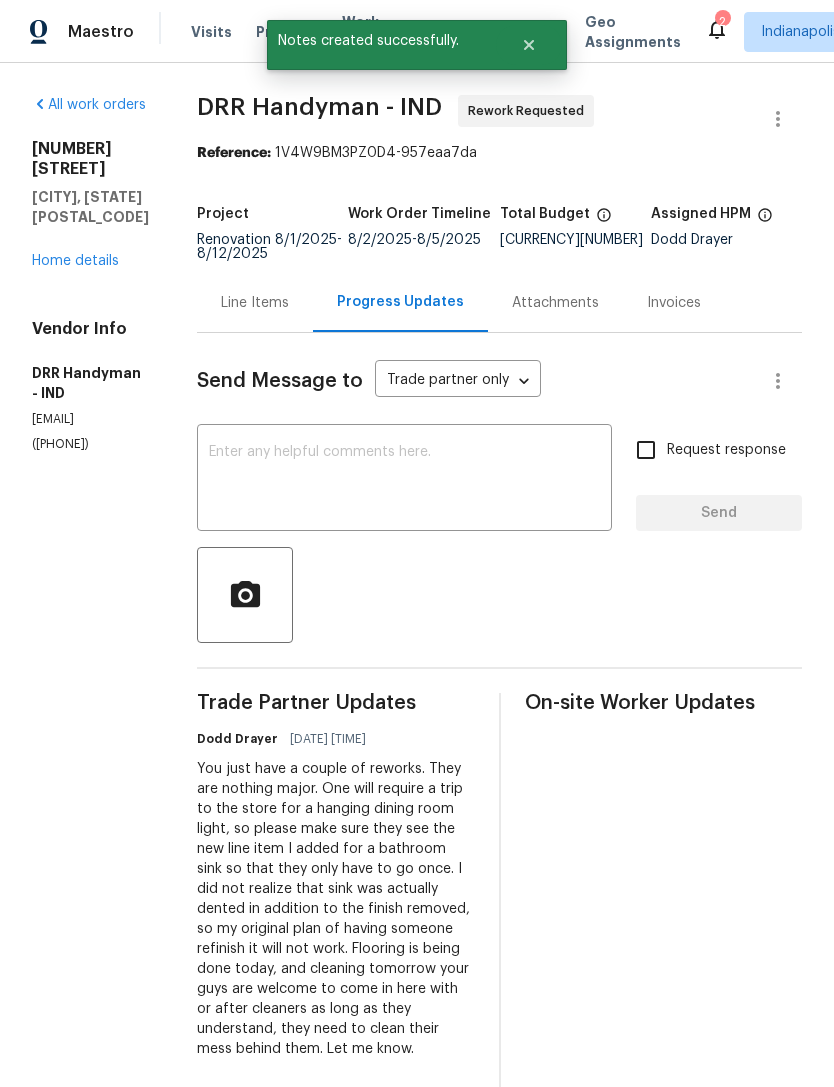 scroll, scrollTop: 0, scrollLeft: 0, axis: both 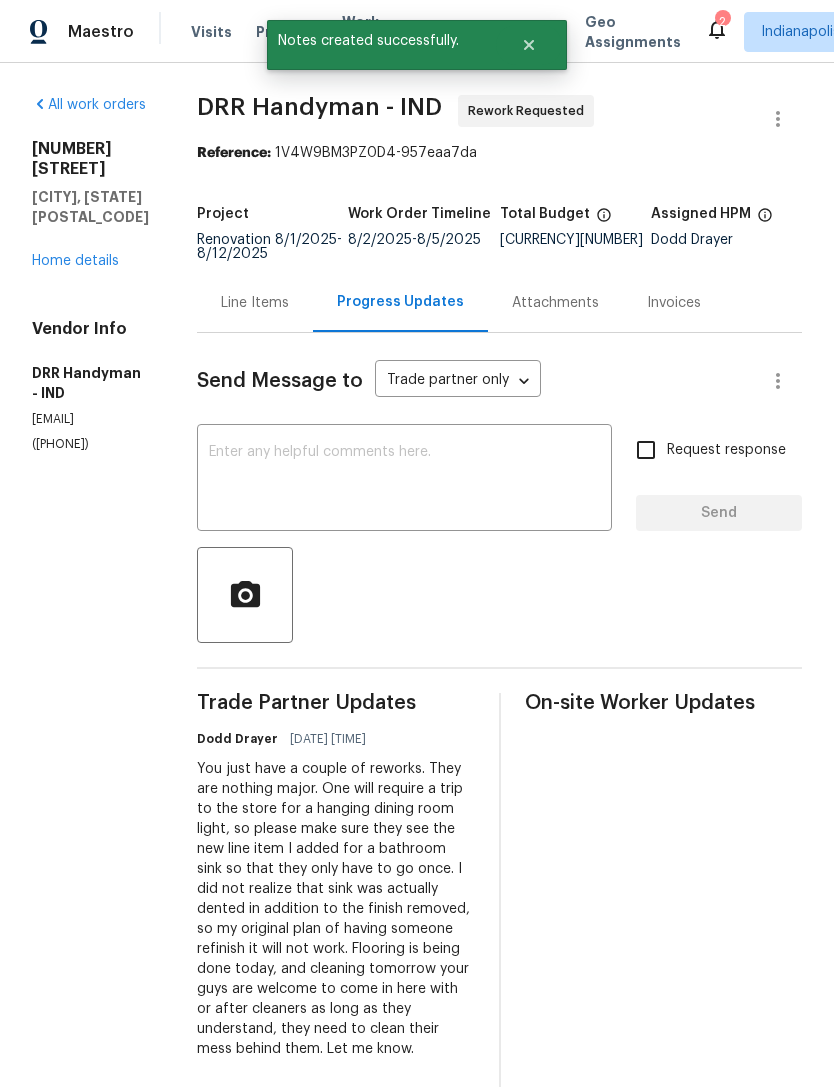 click on "Home details" at bounding box center (75, 261) 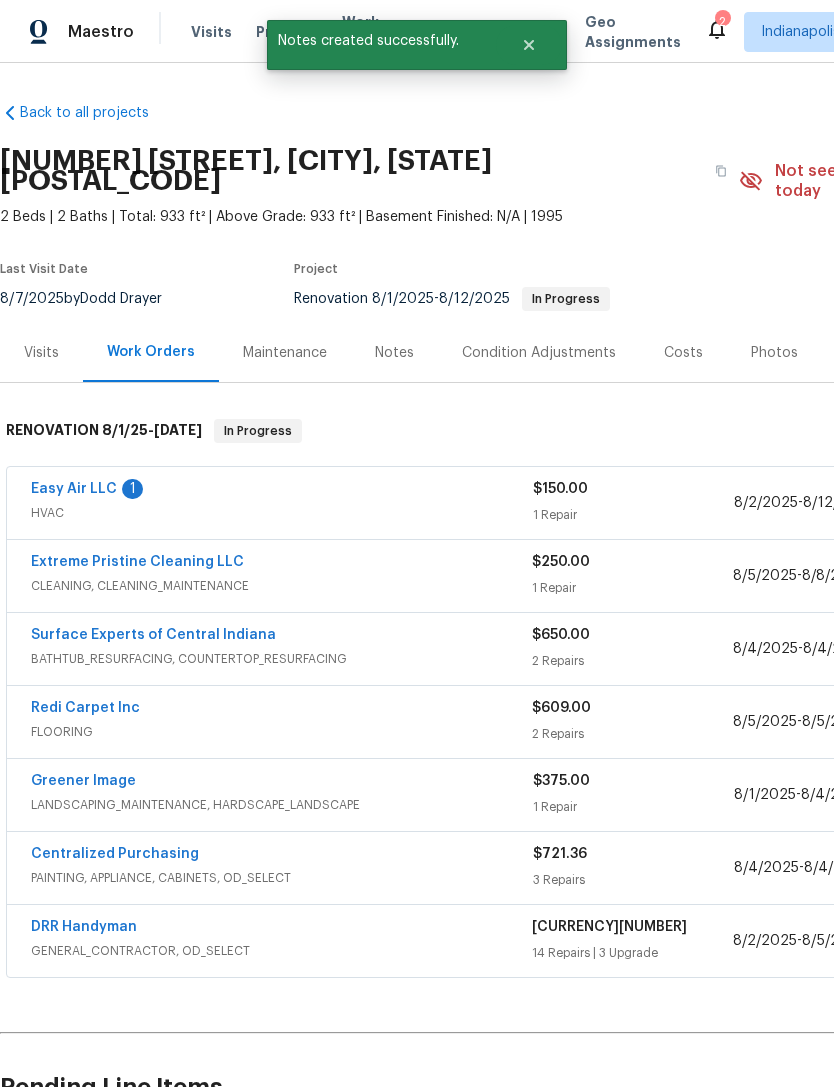 click on "Easy Air LLC" at bounding box center (74, 489) 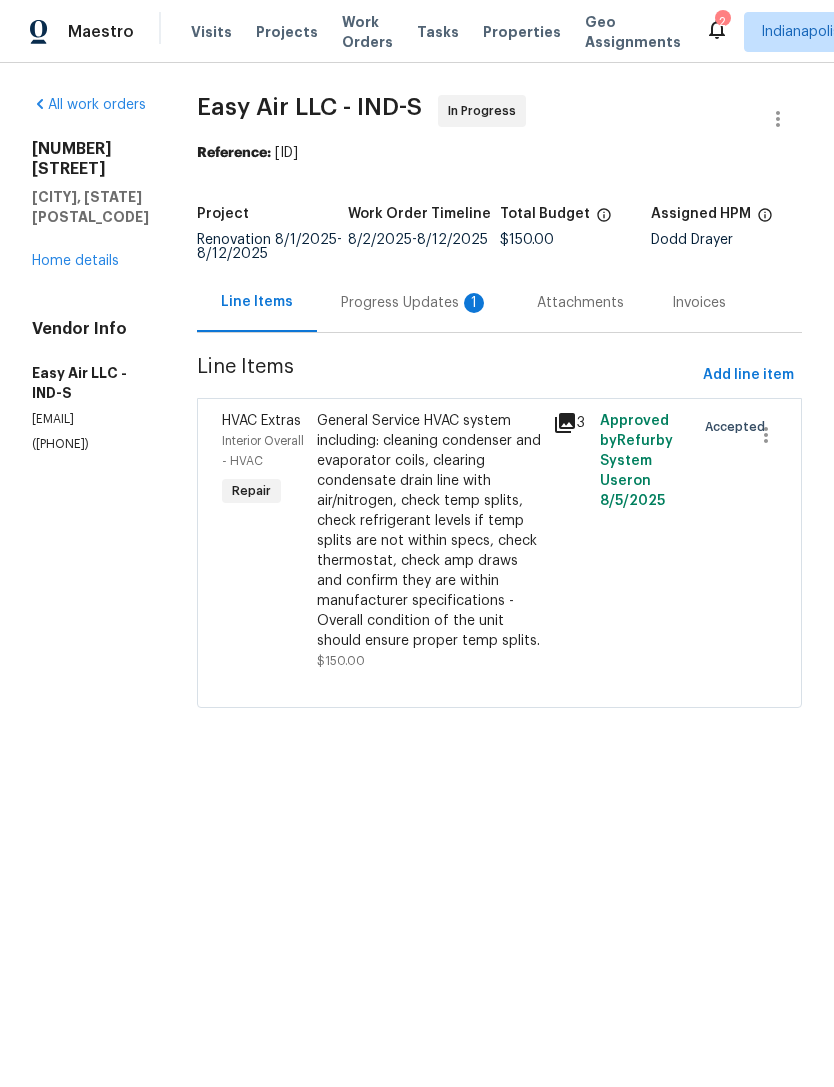 click on "Progress Updates 1" at bounding box center [415, 302] 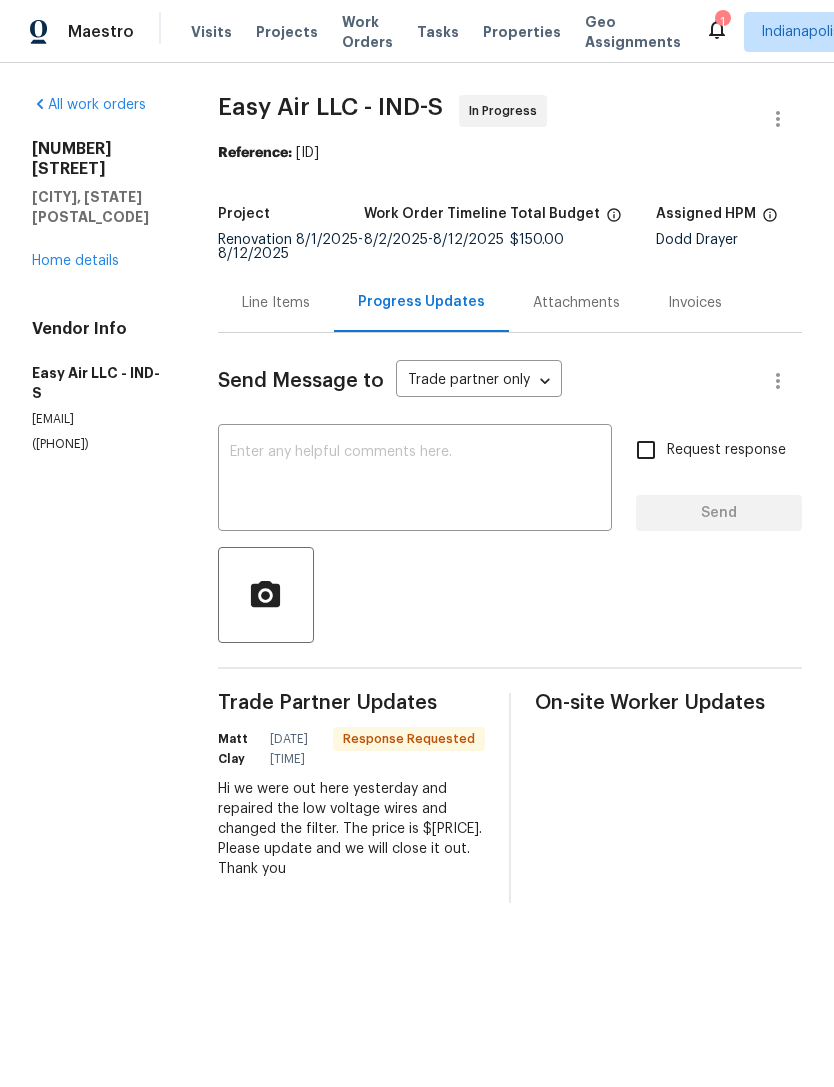 click at bounding box center [415, 480] 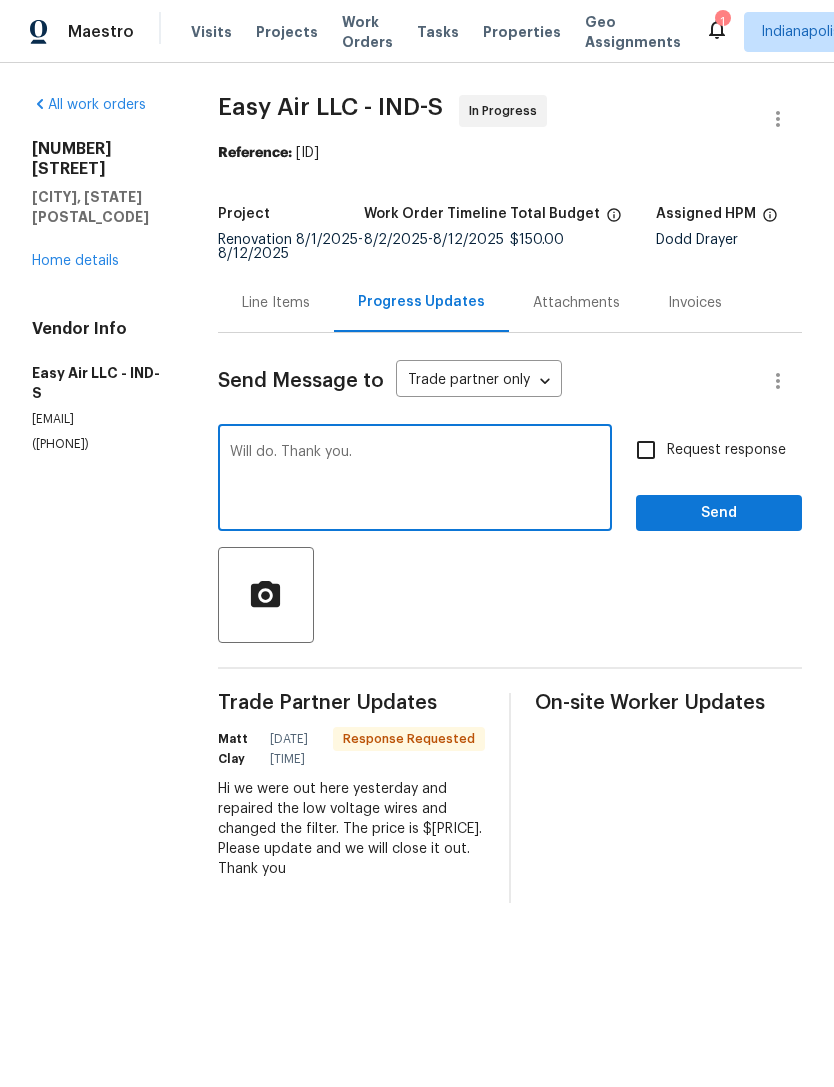 type on "Will do. Thank you." 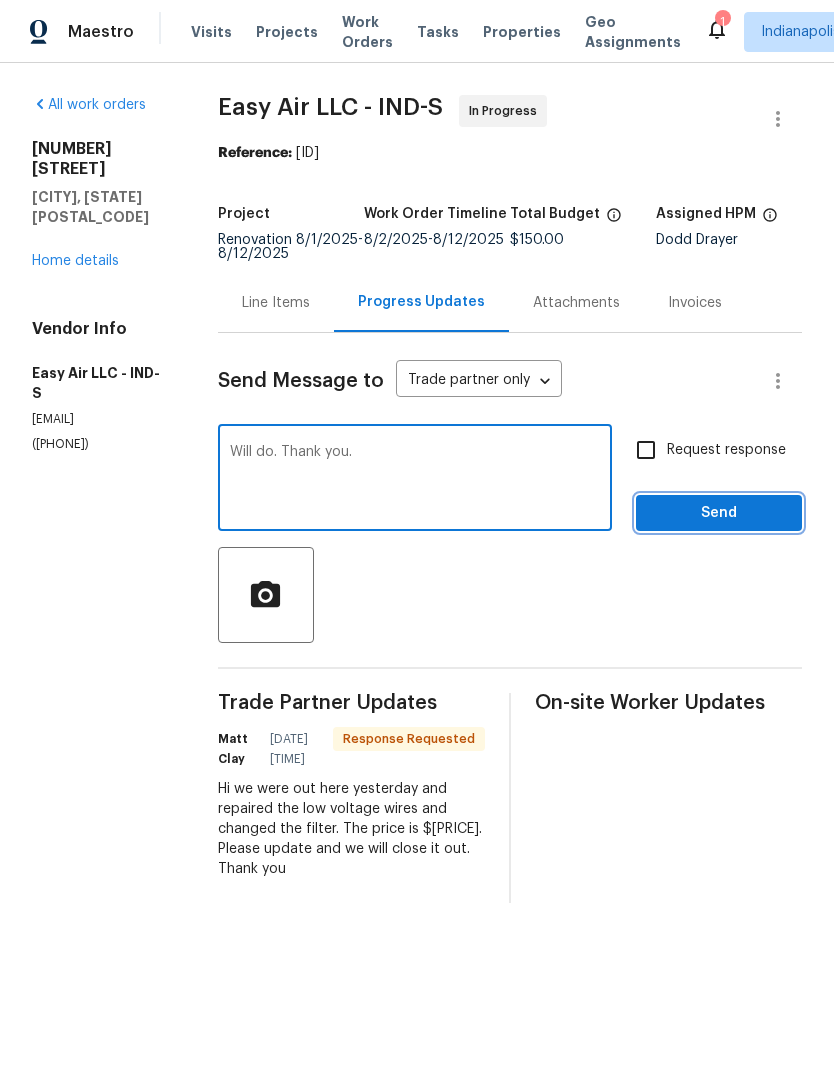 click on "Send" at bounding box center [719, 513] 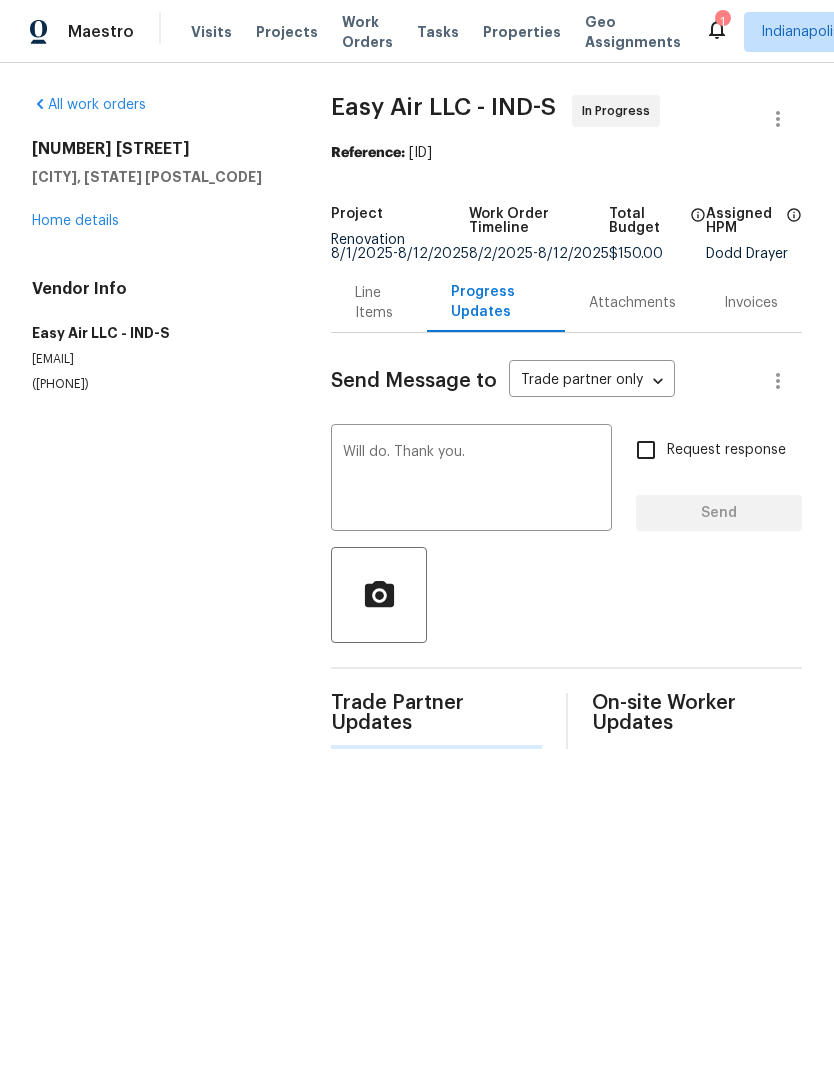 type 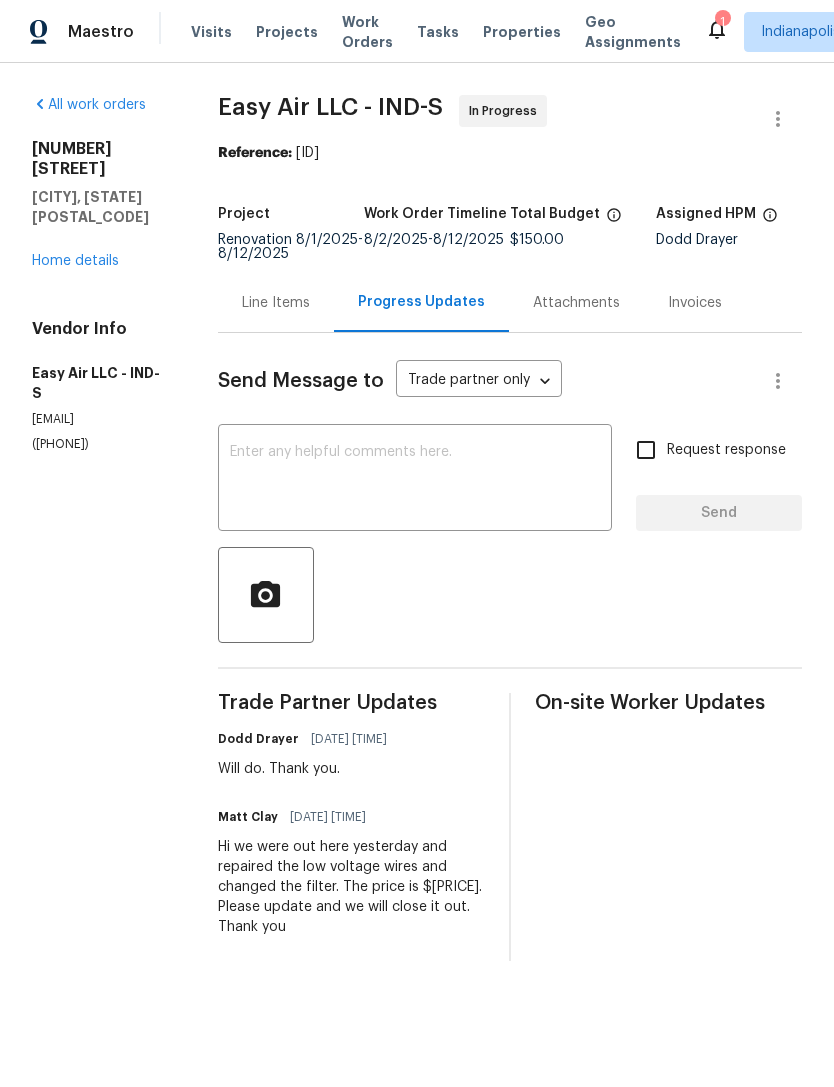 click on "Line Items" at bounding box center (276, 303) 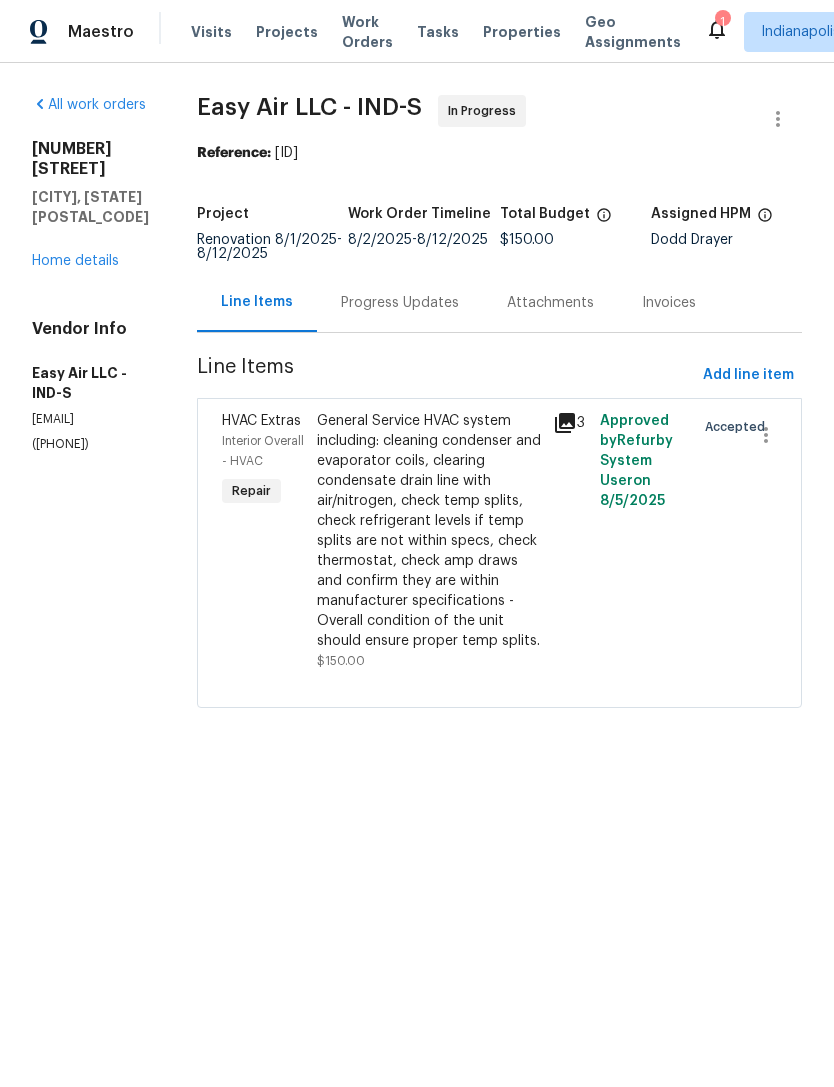click on "General Service HVAC system including: cleaning condenser and evaporator coils, clearing condensate drain line with air/nitrogen, check temp splits, check refrigerant levels if temp splits are not within specs, check thermostat, check amp draws and confirm they are within manufacturer specifications - Overall condition of the unit should ensure proper temp splits." at bounding box center (429, 531) 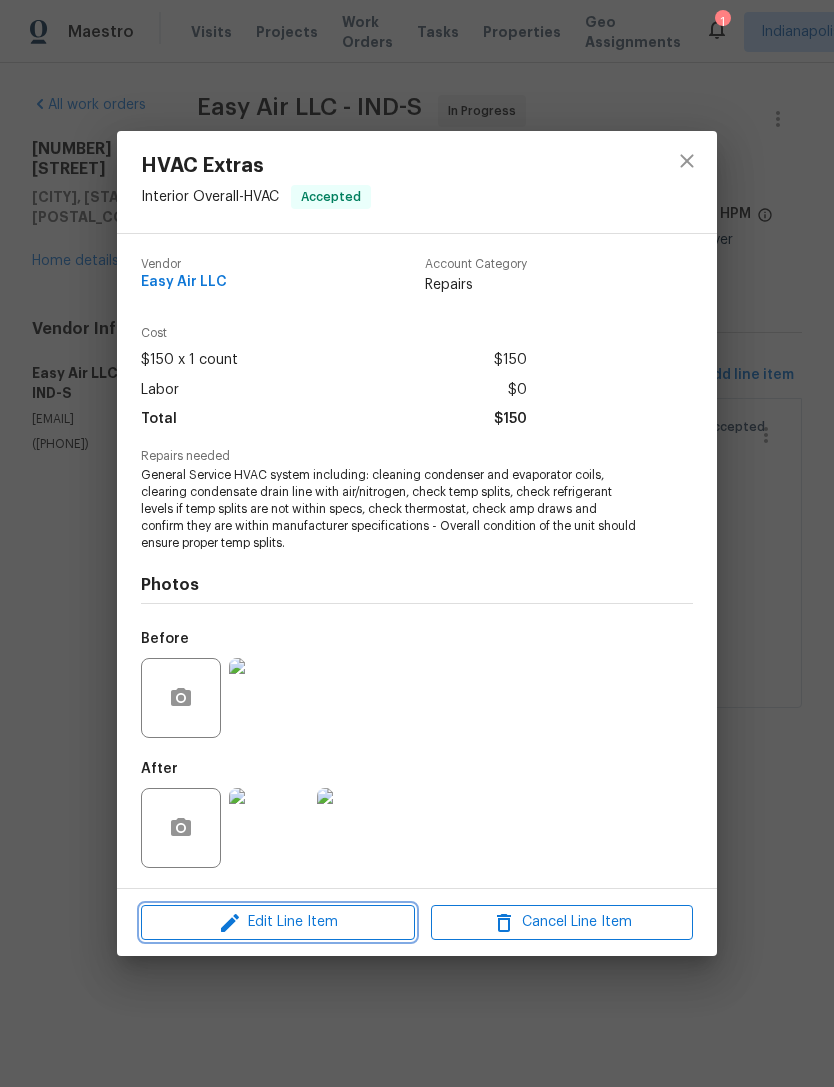 click 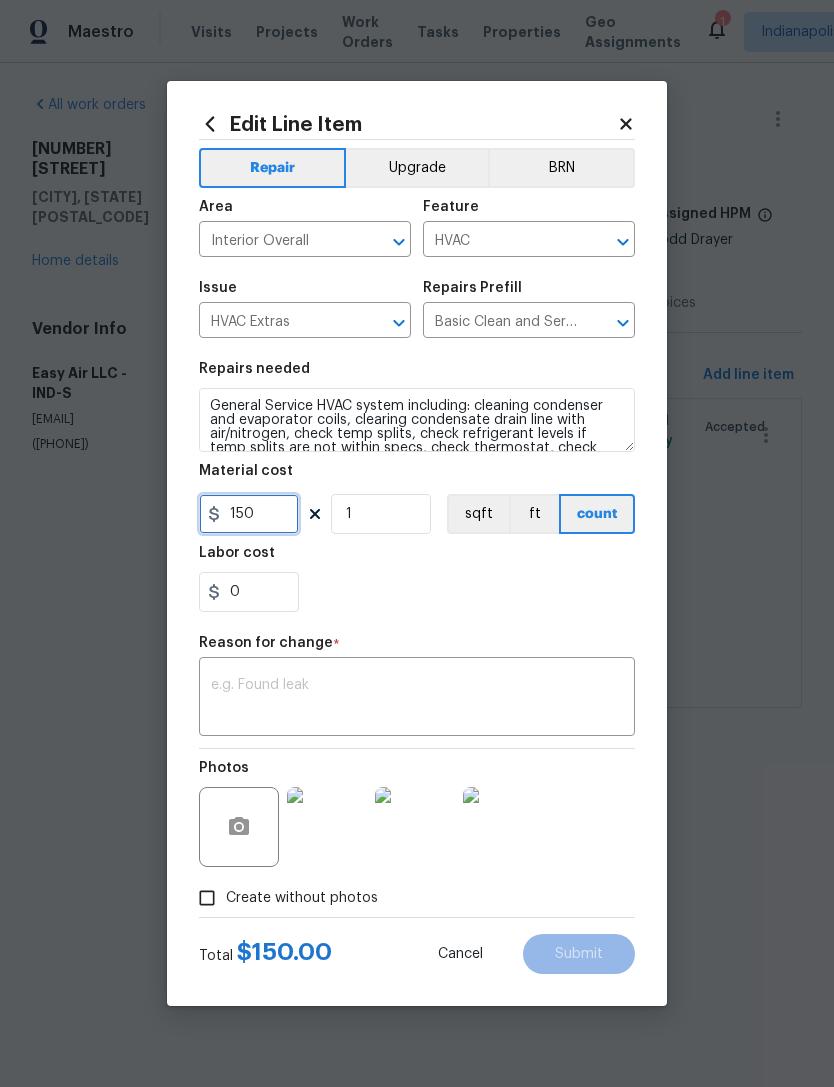 click on "150" at bounding box center (249, 514) 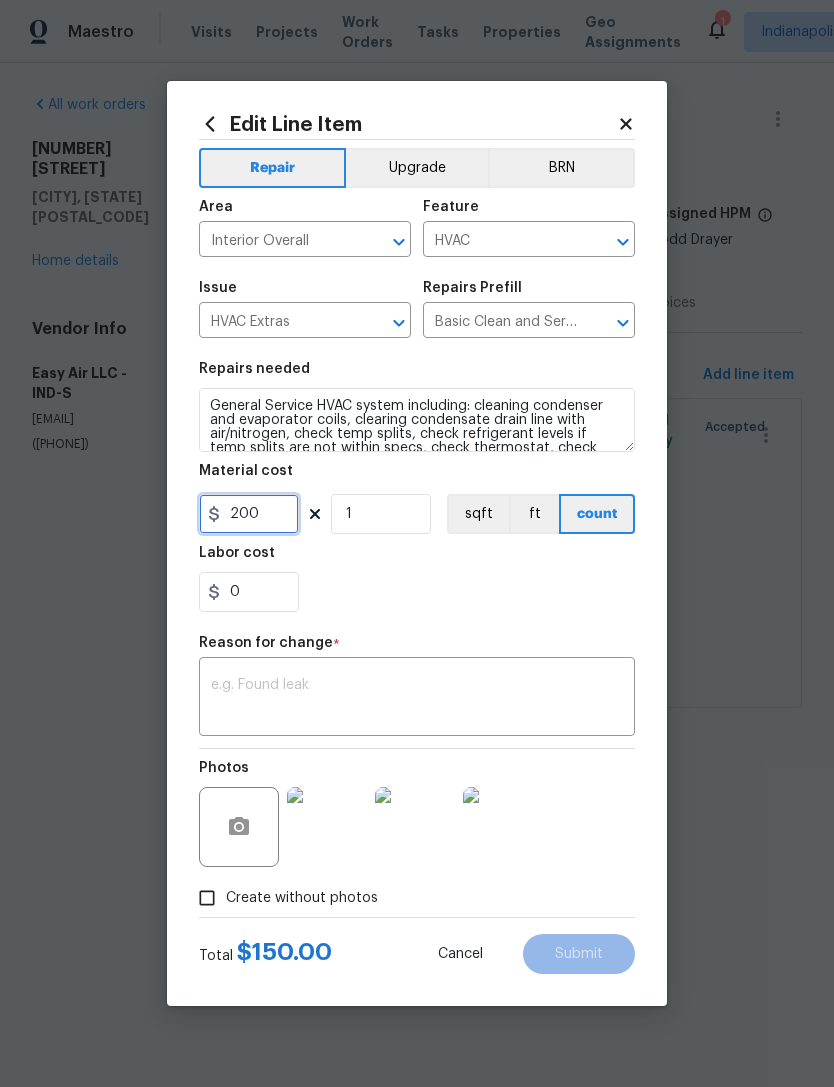type on "200" 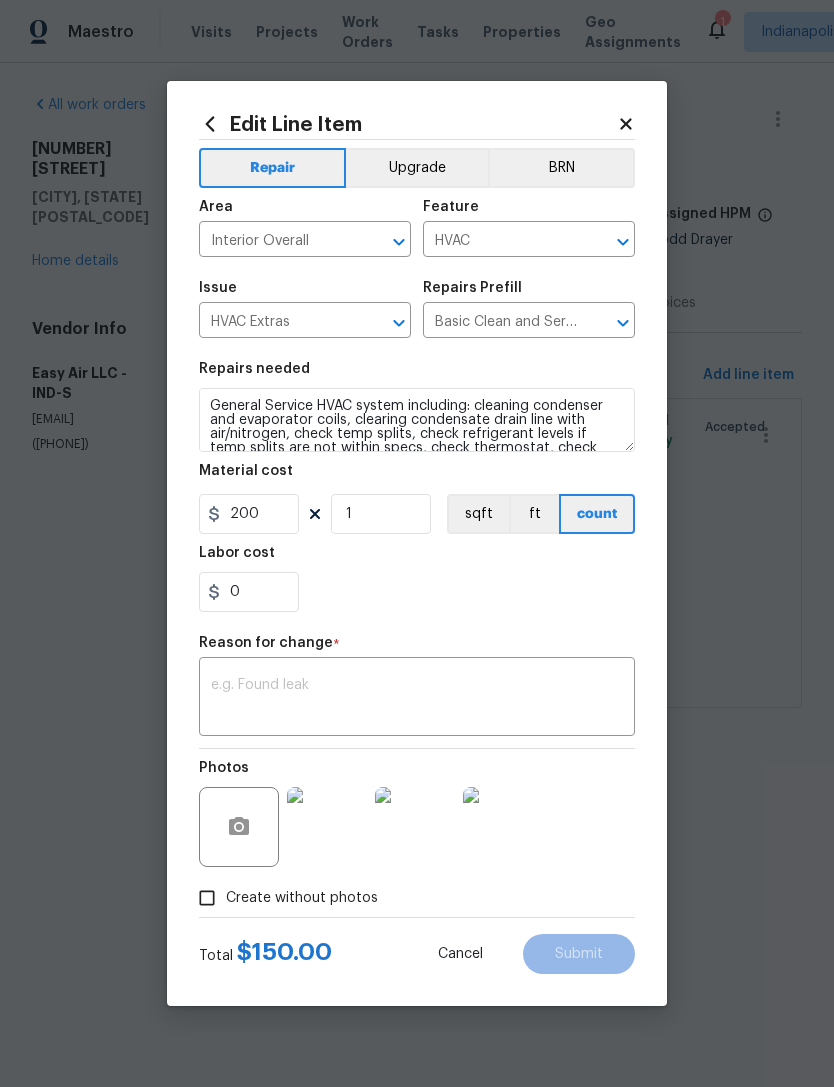click on "x ​" at bounding box center (417, 699) 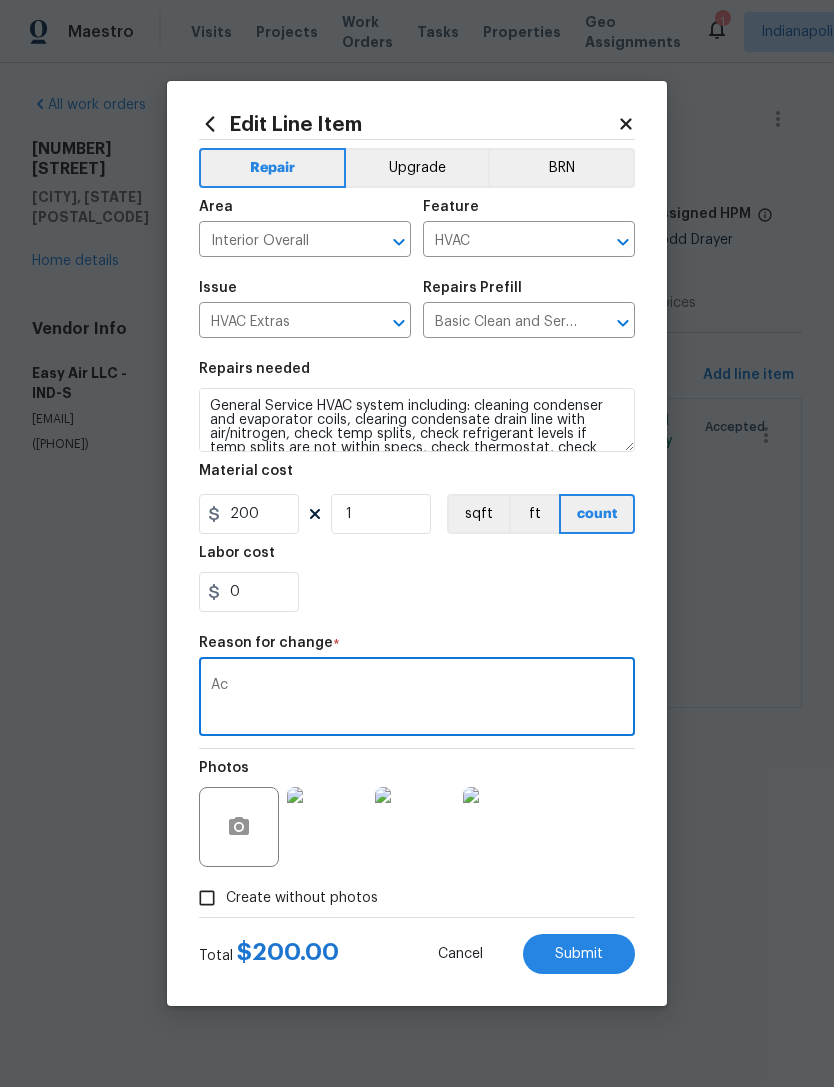 type on "A" 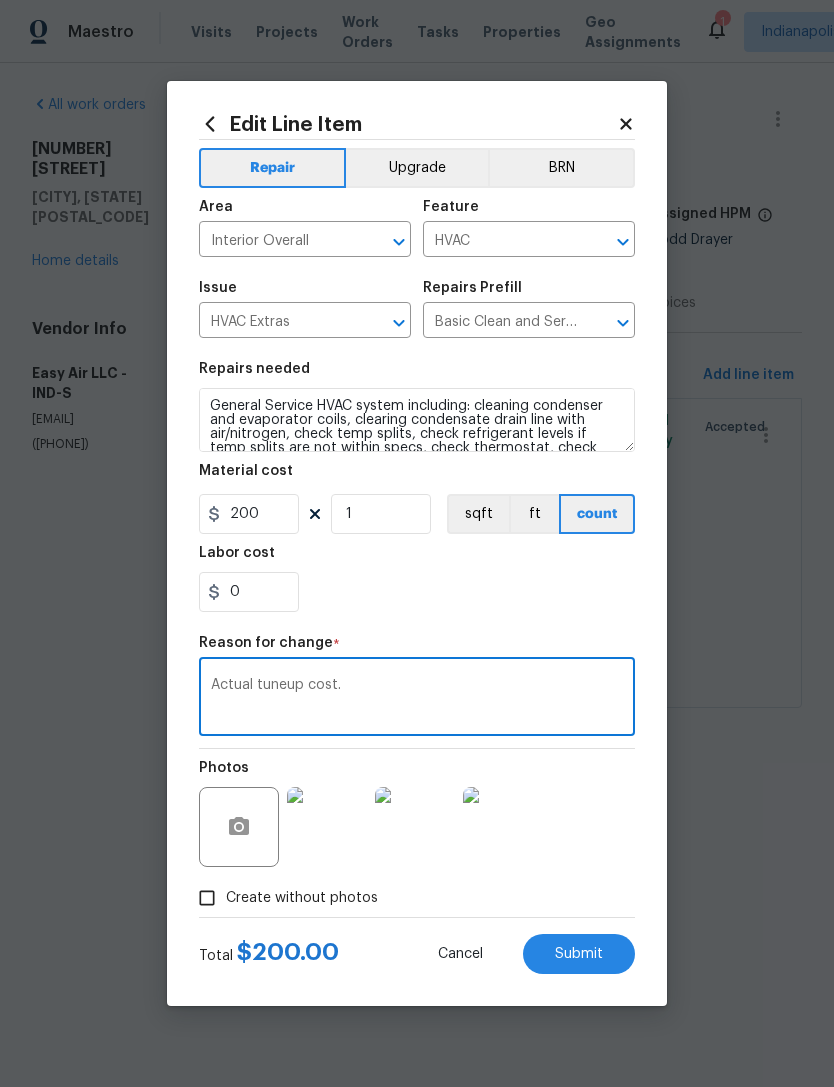 type on "Actual tuneup cost." 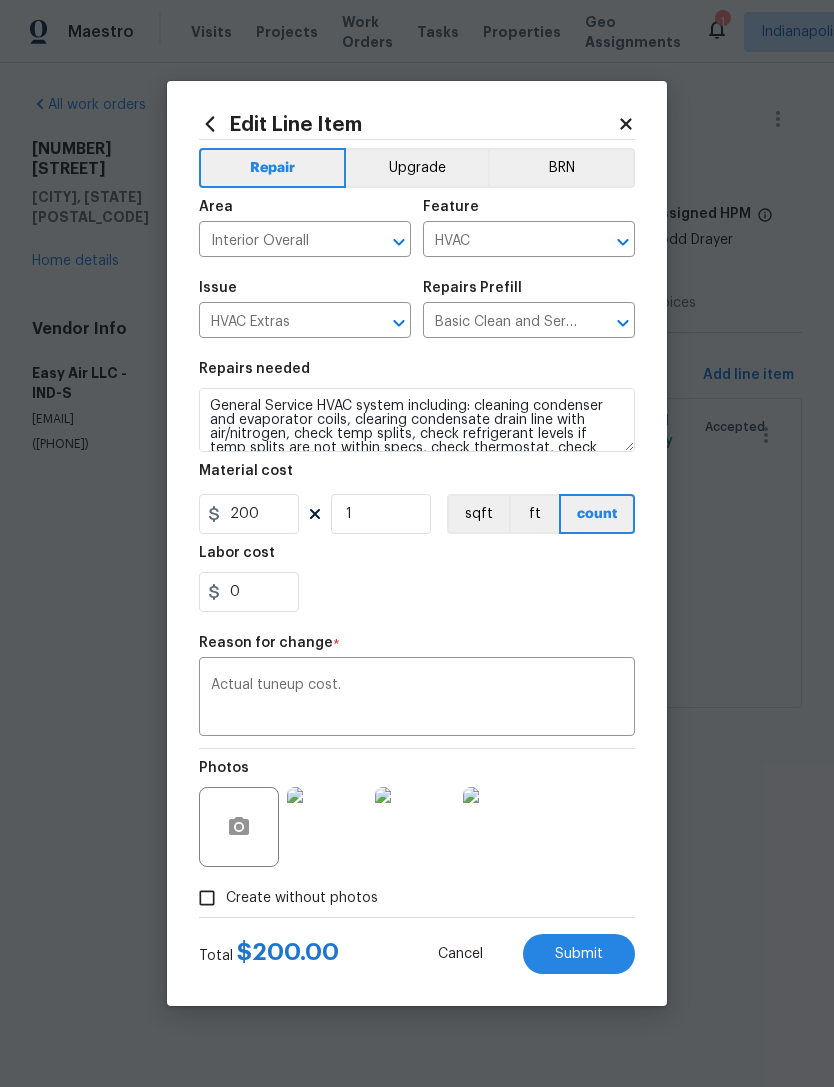 click on "Submit" at bounding box center (579, 954) 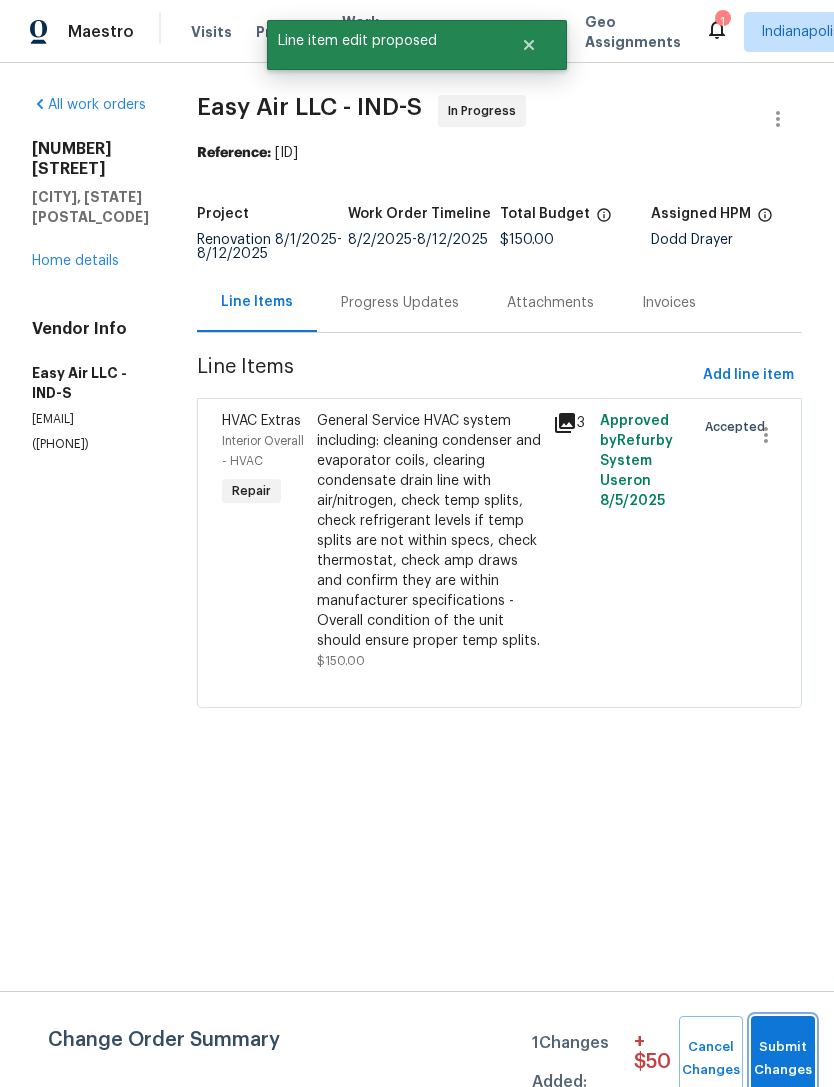 click on "Submit Changes" at bounding box center (783, 1059) 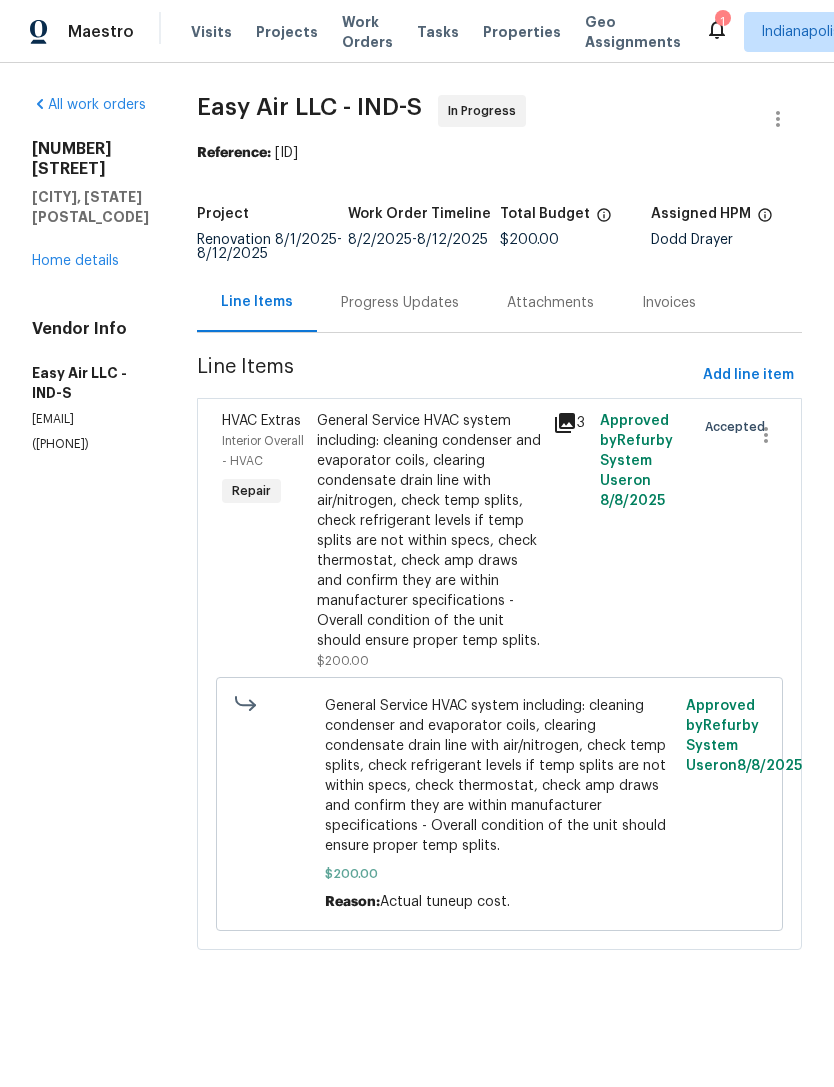 click on "Home details" at bounding box center [75, 261] 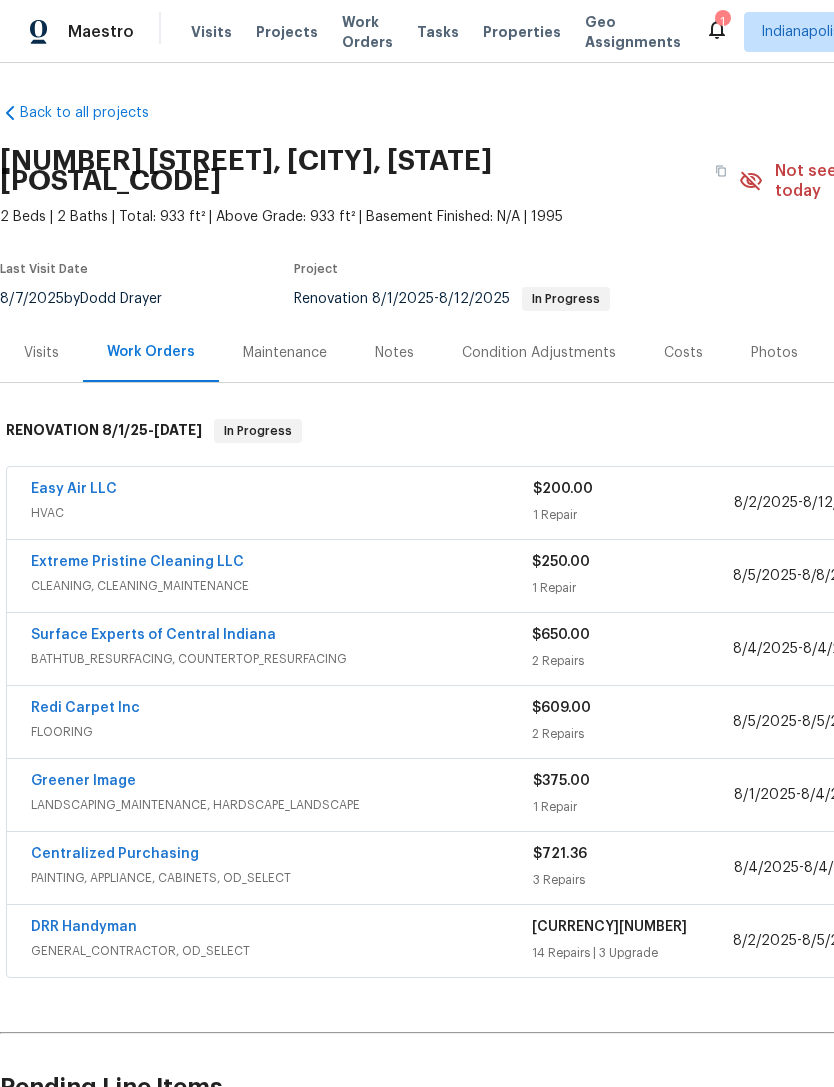 scroll, scrollTop: 0, scrollLeft: 0, axis: both 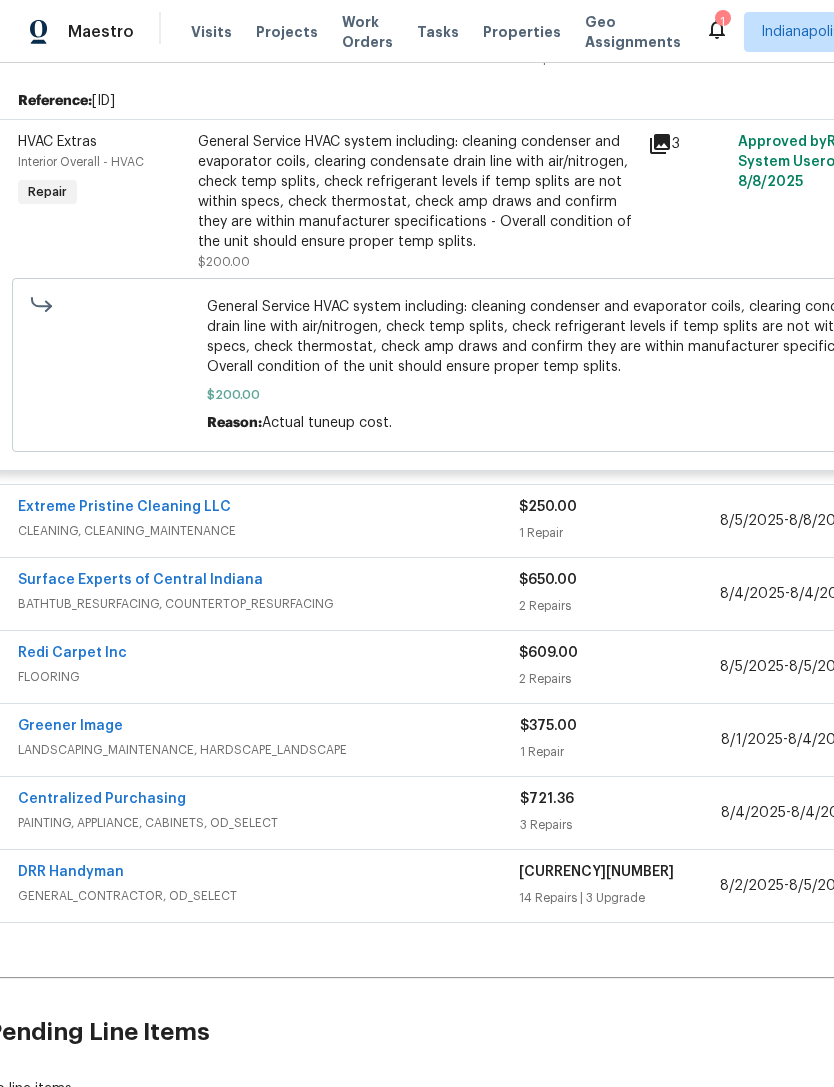click on "Redi Carpet Inc" at bounding box center (72, 653) 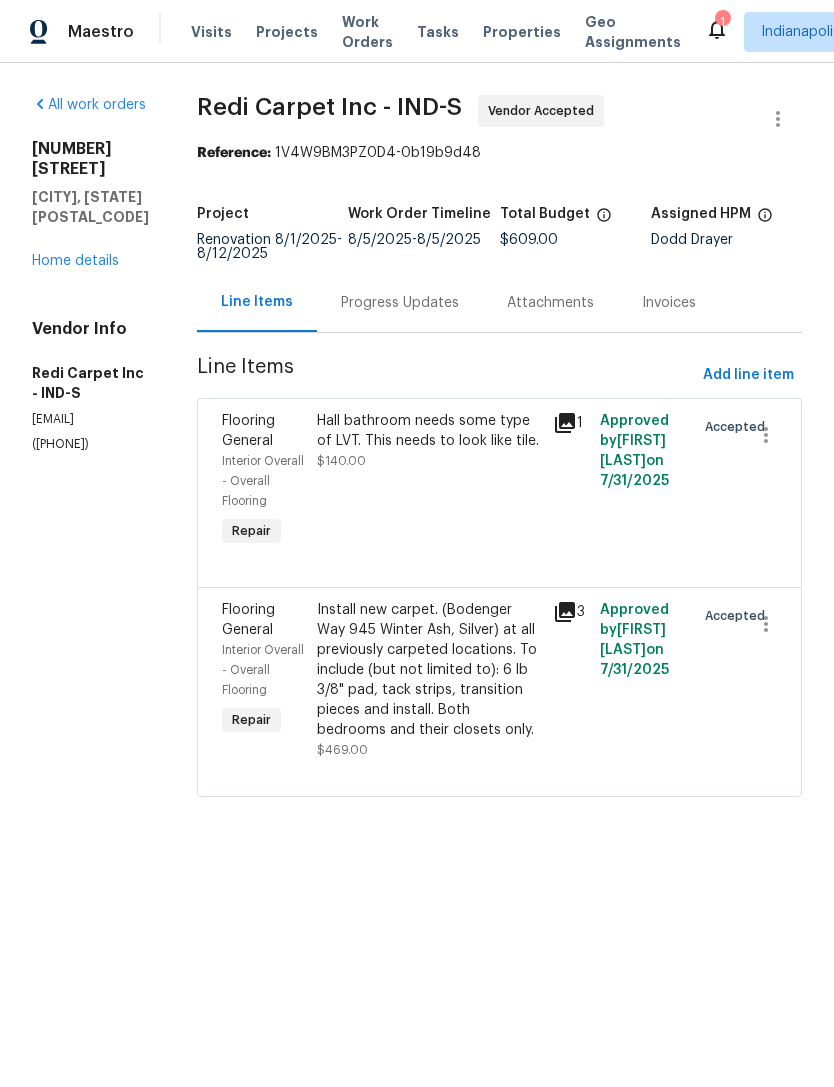click on "Progress Updates" at bounding box center (400, 303) 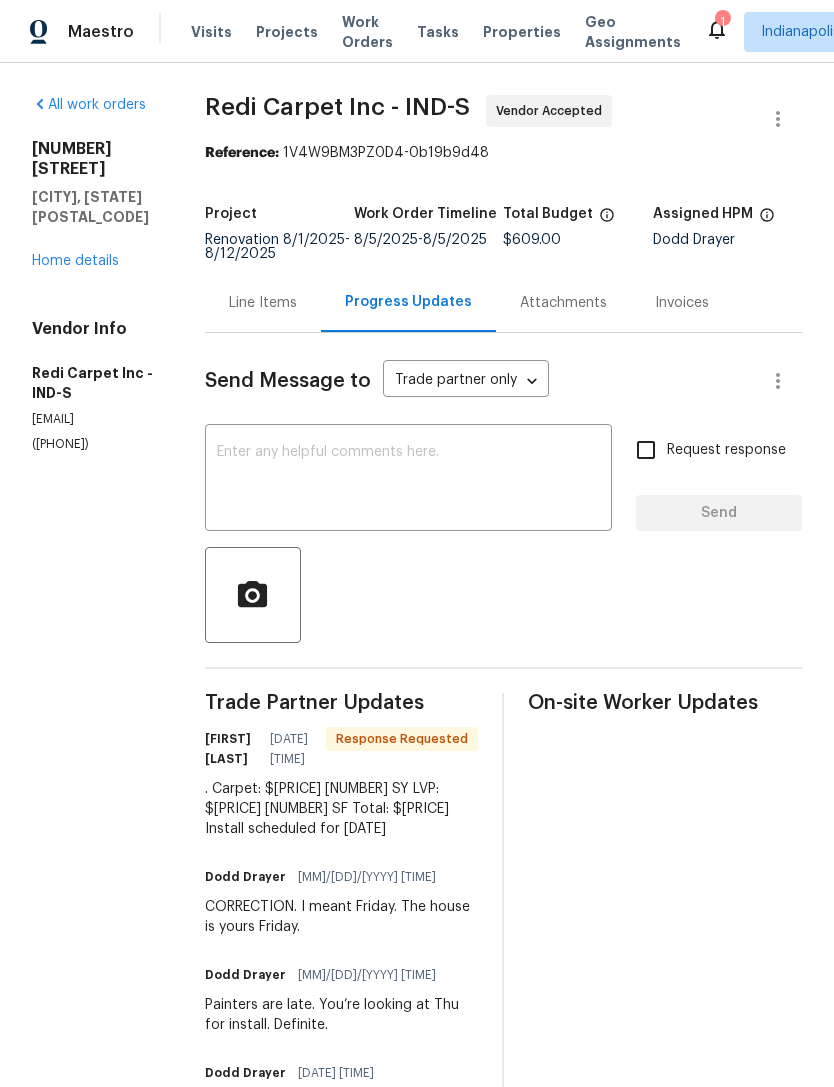 click on "Line Items" at bounding box center (263, 302) 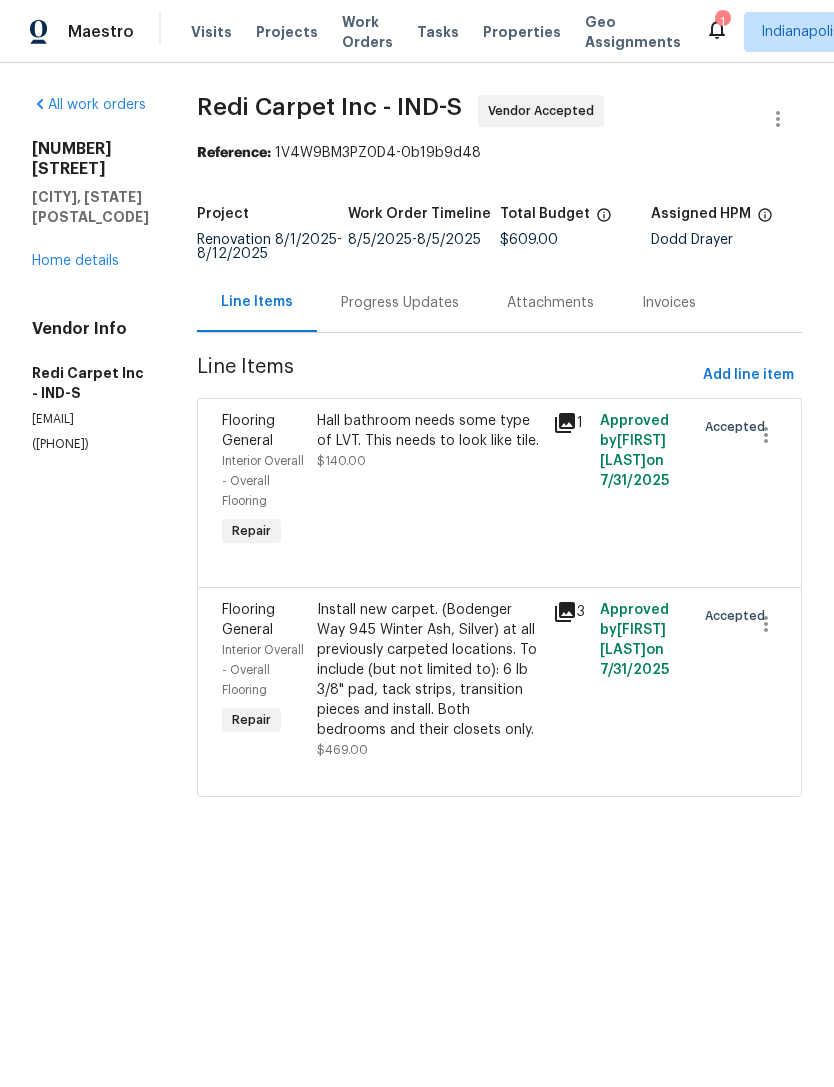 click on "Install new carpet. (Bodenger Way 945 Winter Ash, Silver) at all previously carpeted locations. To include (but not limited to): 6 lb 3/8" pad, tack strips, transition pieces and install.
Both bedrooms and their closets only." at bounding box center (429, 670) 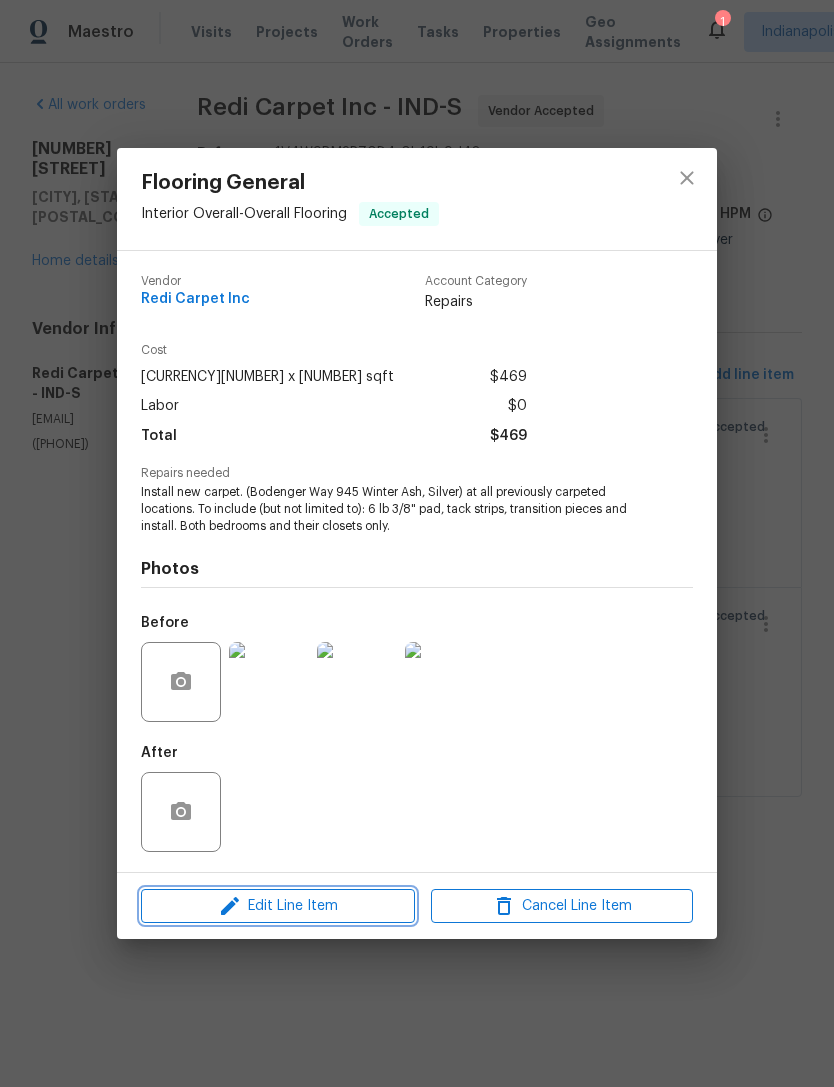 click 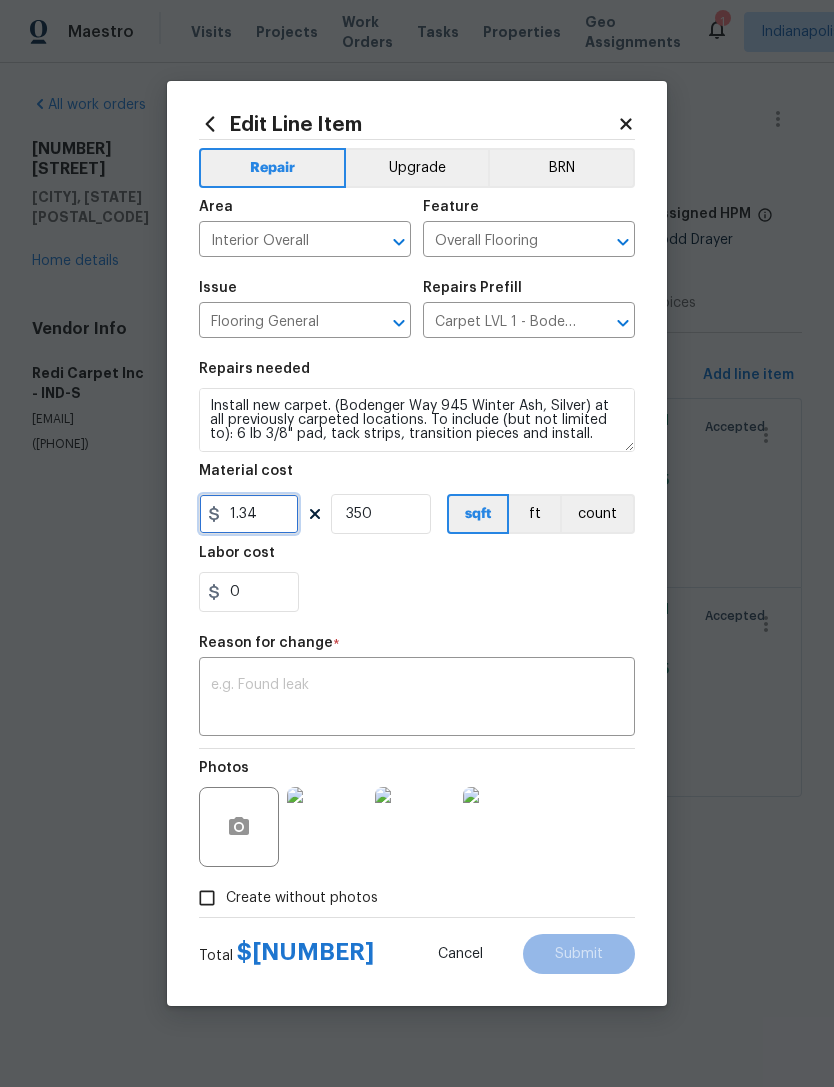 click on "1.34" at bounding box center (249, 514) 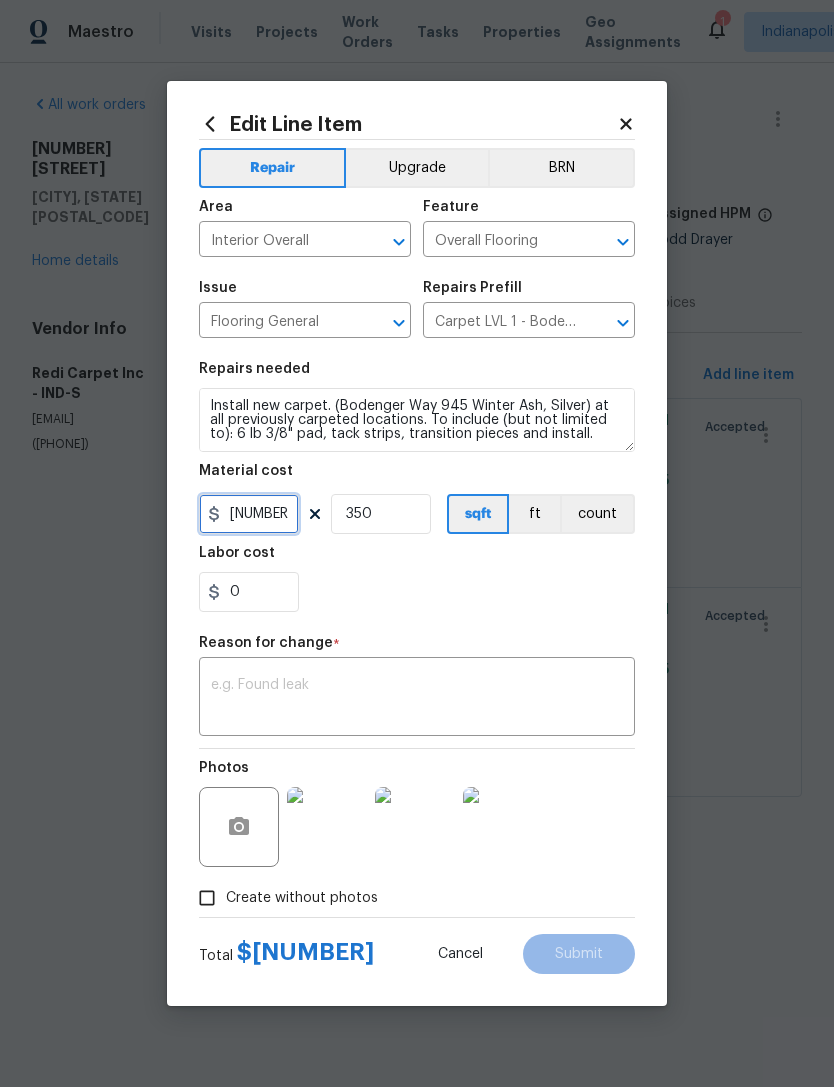 type on "[NUMBER]" 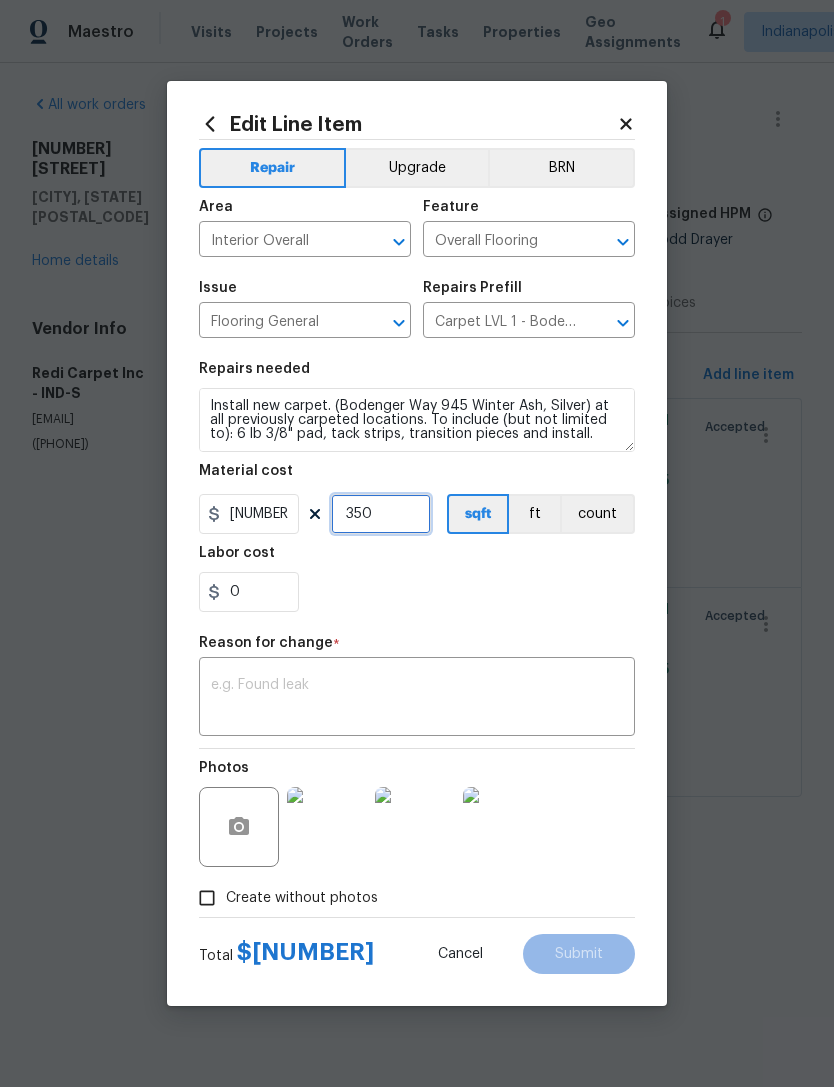 click on "350" at bounding box center (381, 514) 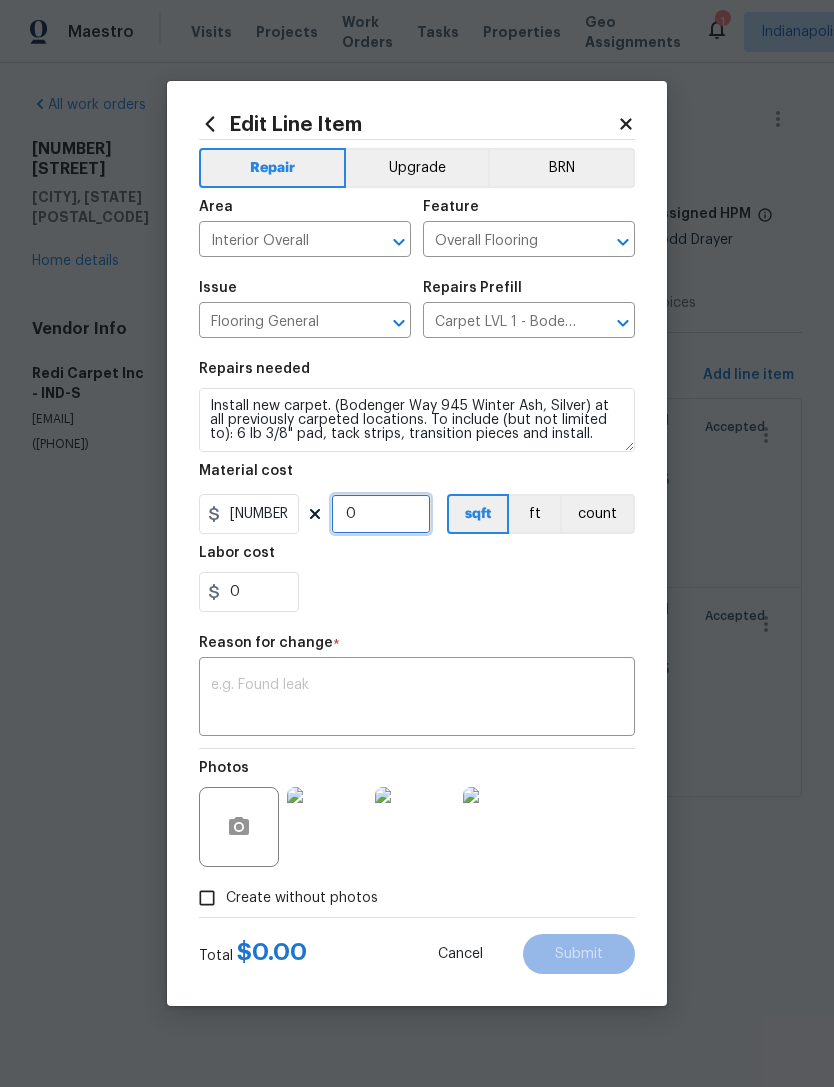 type on "1" 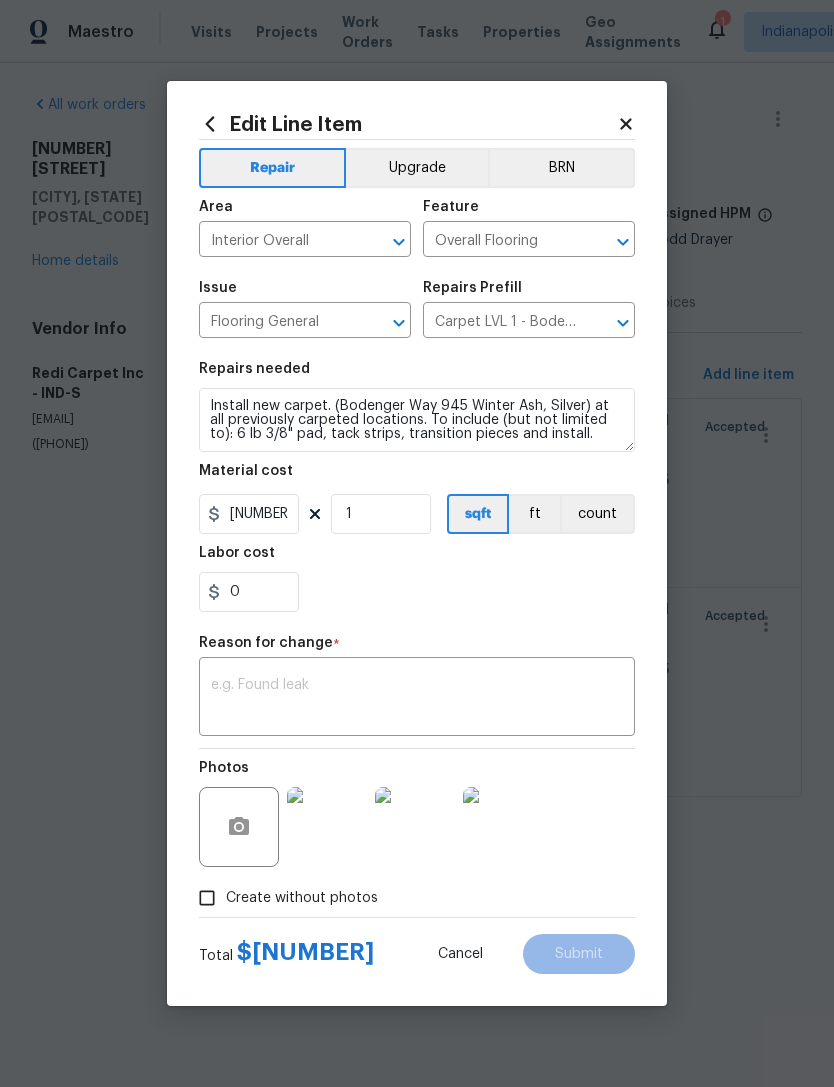 click on "x ​" at bounding box center [417, 699] 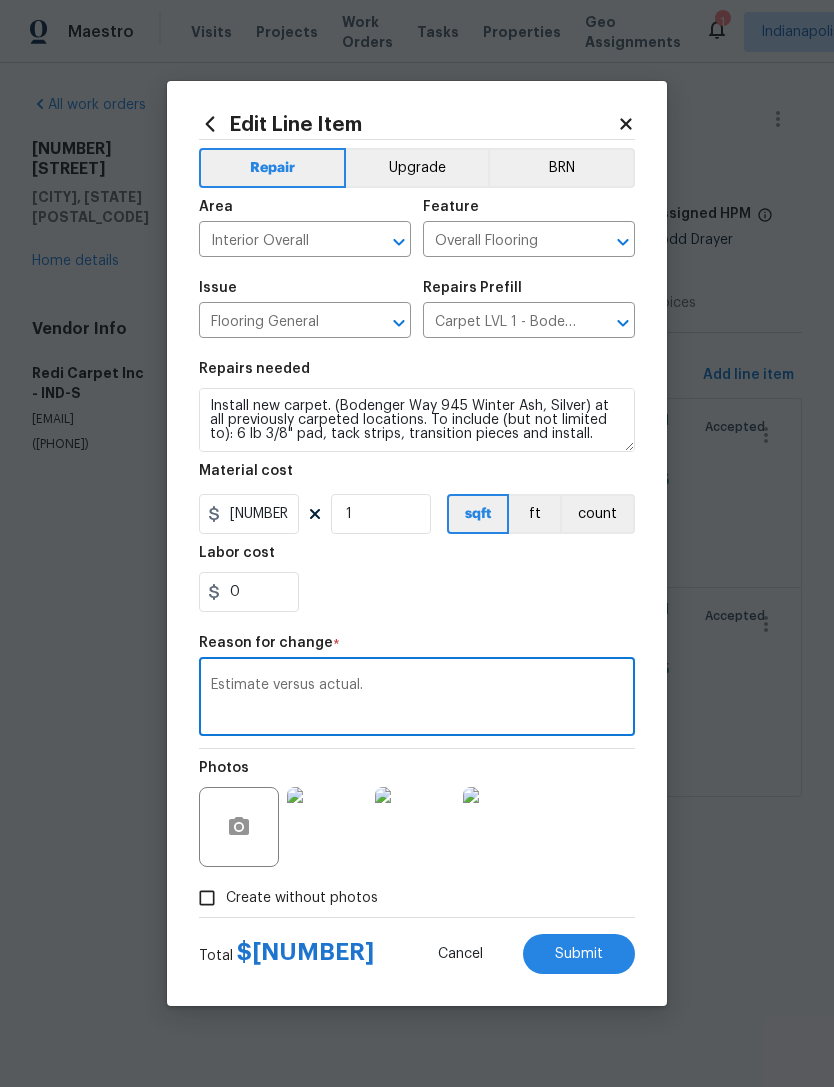 type on "Estimate versus actual." 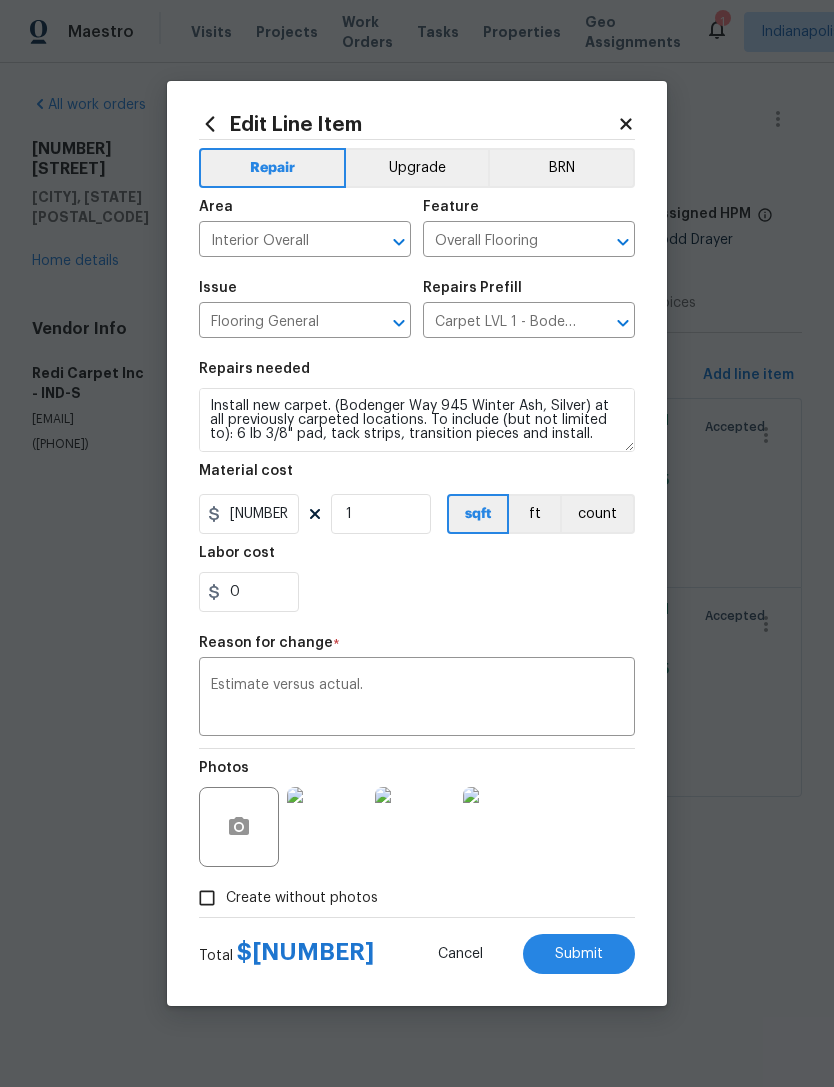 click on "Submit" at bounding box center [579, 954] 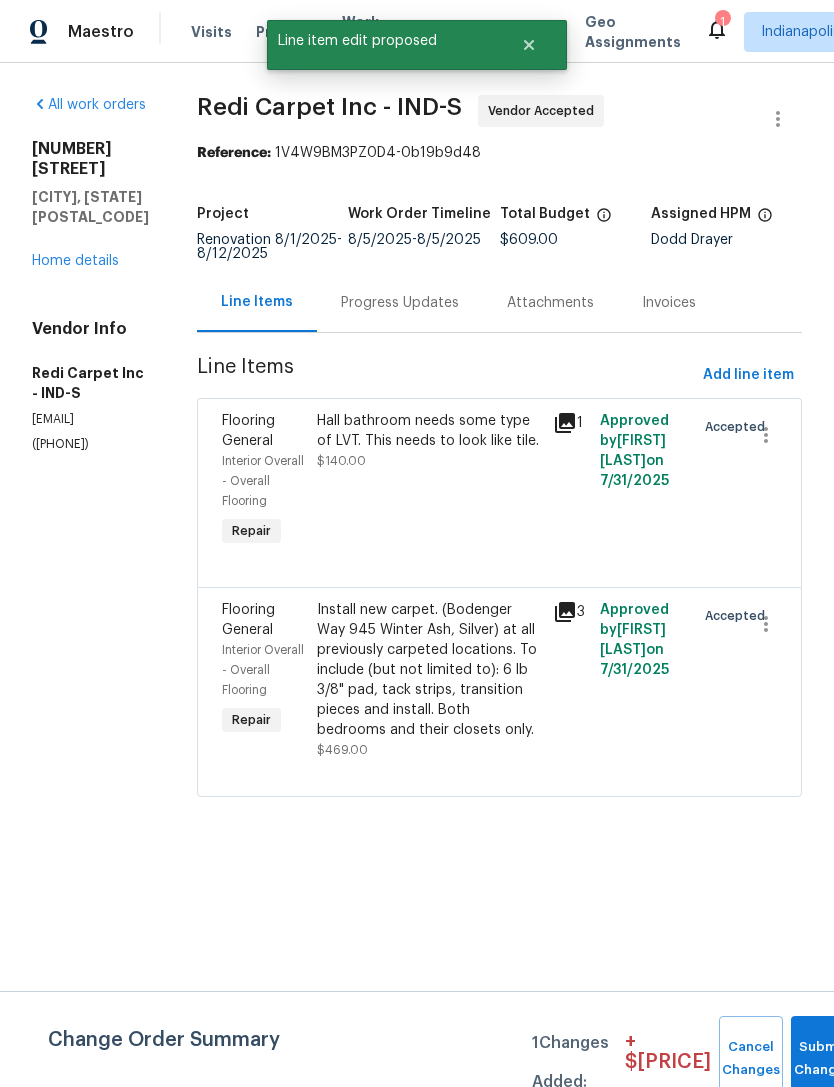 click on "Progress Updates" at bounding box center (400, 303) 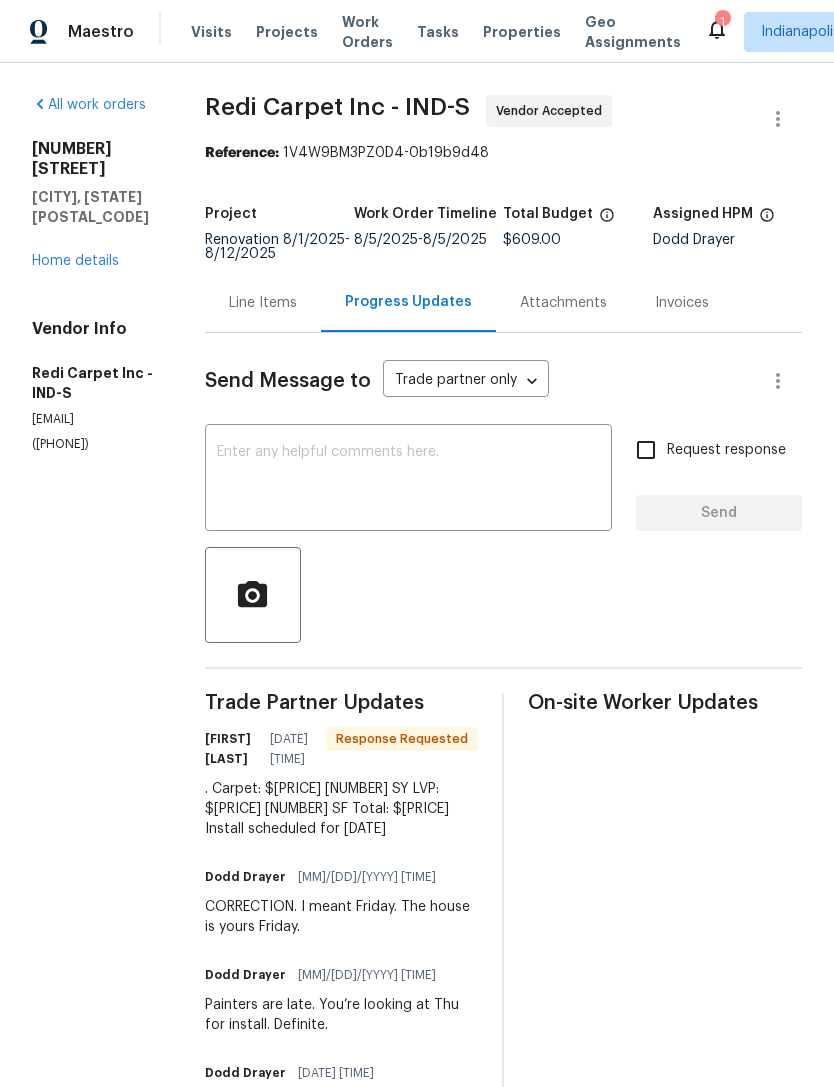 click on "Home details" at bounding box center (75, 261) 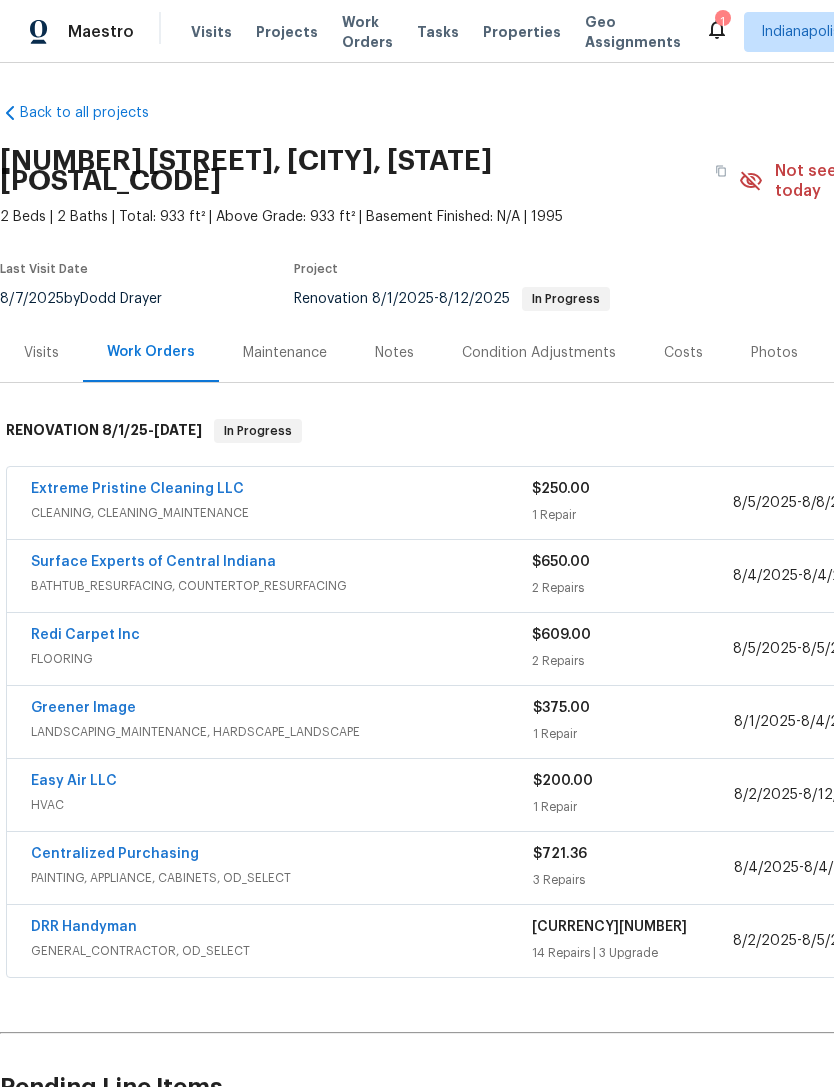 click on "Redi Carpet Inc" at bounding box center [85, 635] 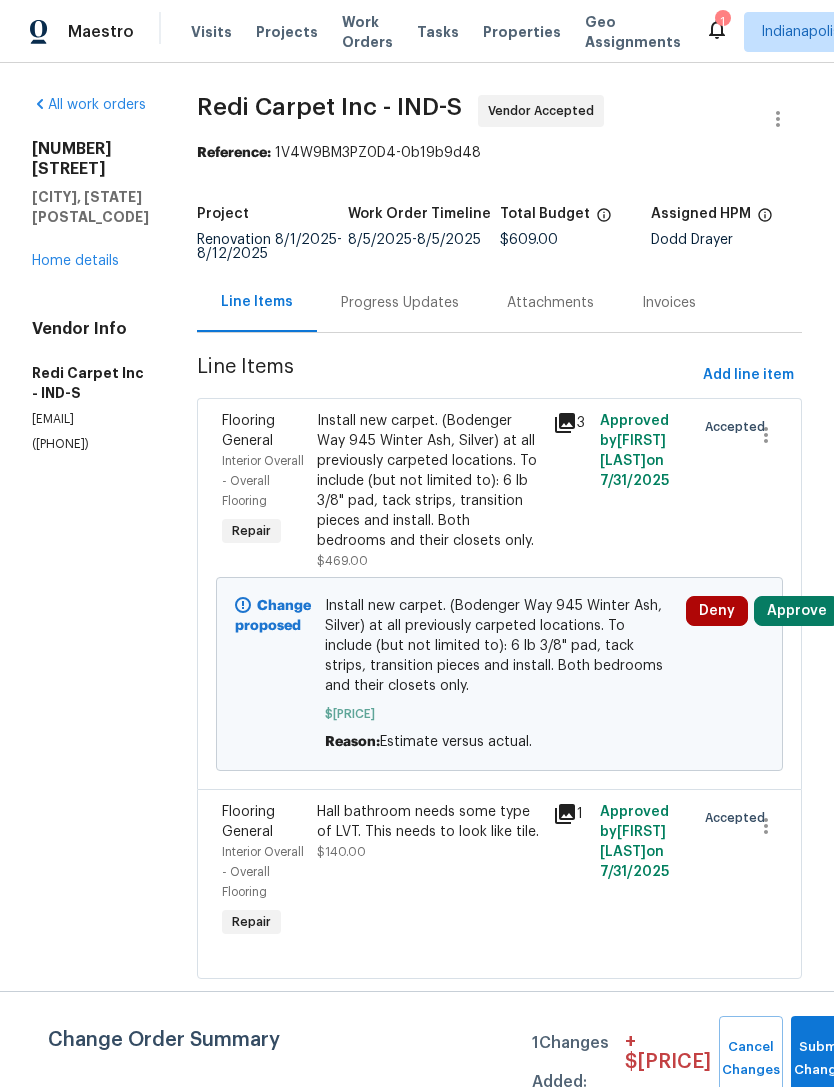 click on "Hall bathroom needs some type of LVT. This needs to look like tile." at bounding box center [429, 822] 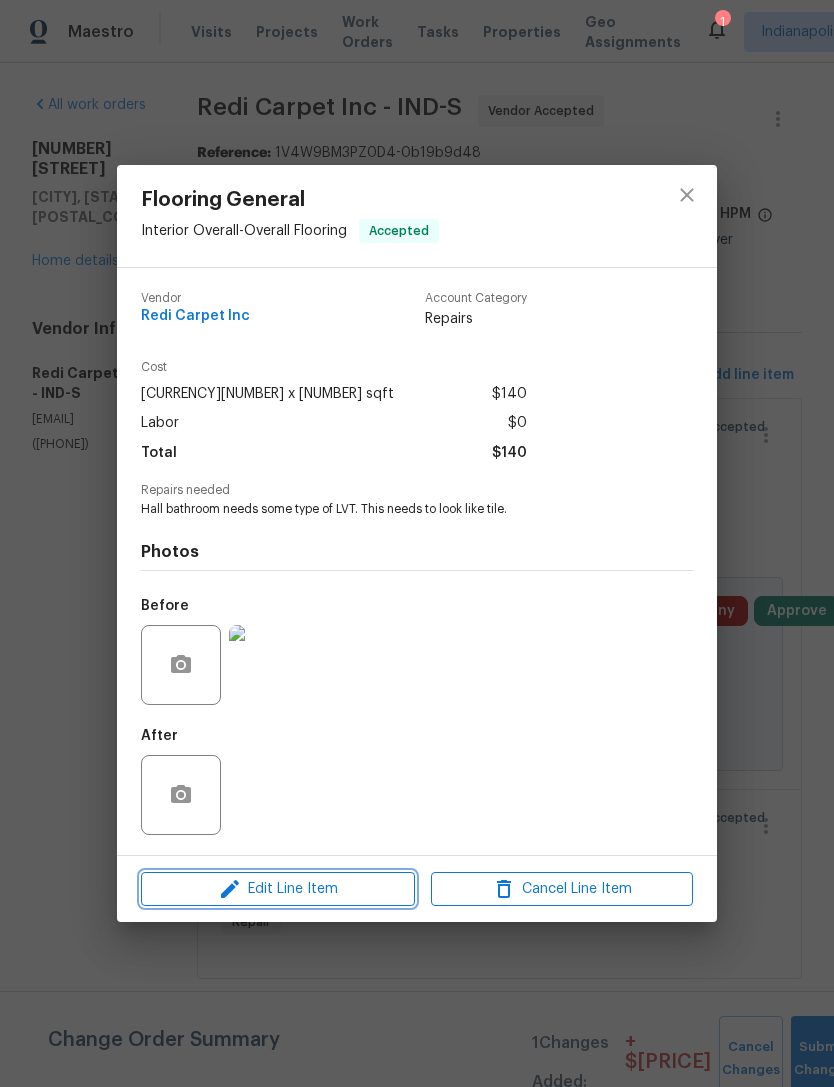 click on "Edit Line Item" at bounding box center (278, 889) 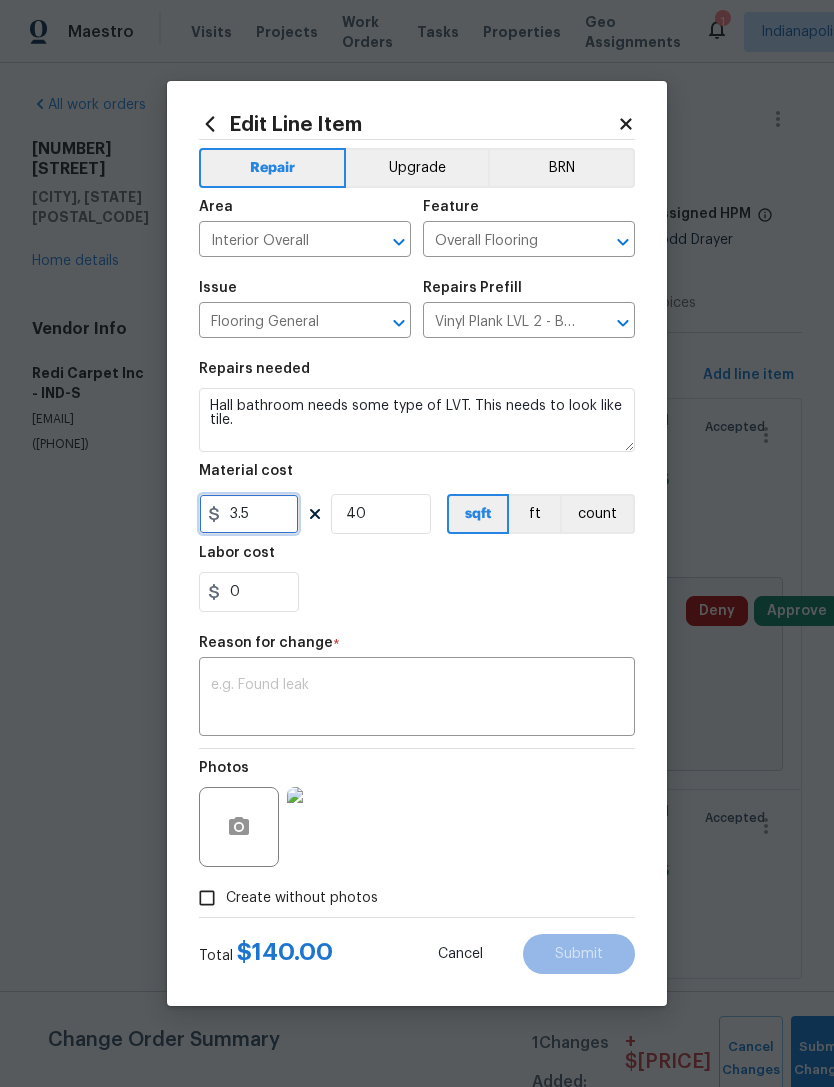 click on "3.5" at bounding box center (249, 514) 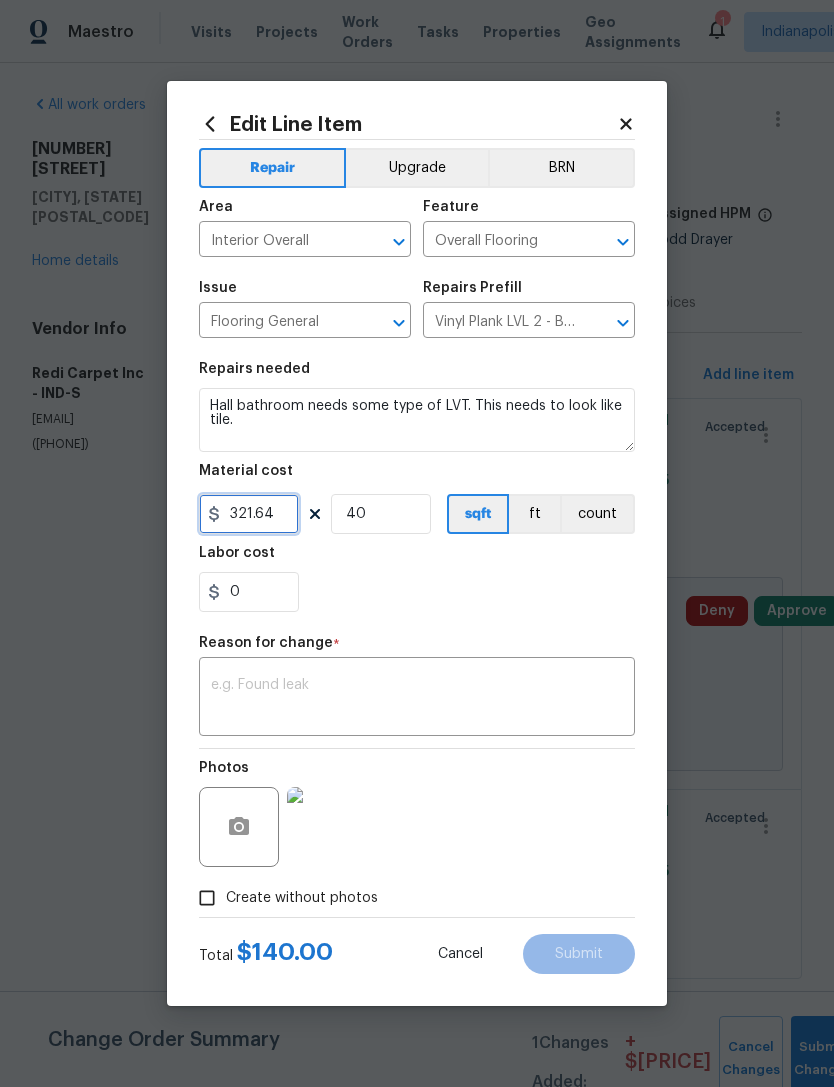 type on "321.64" 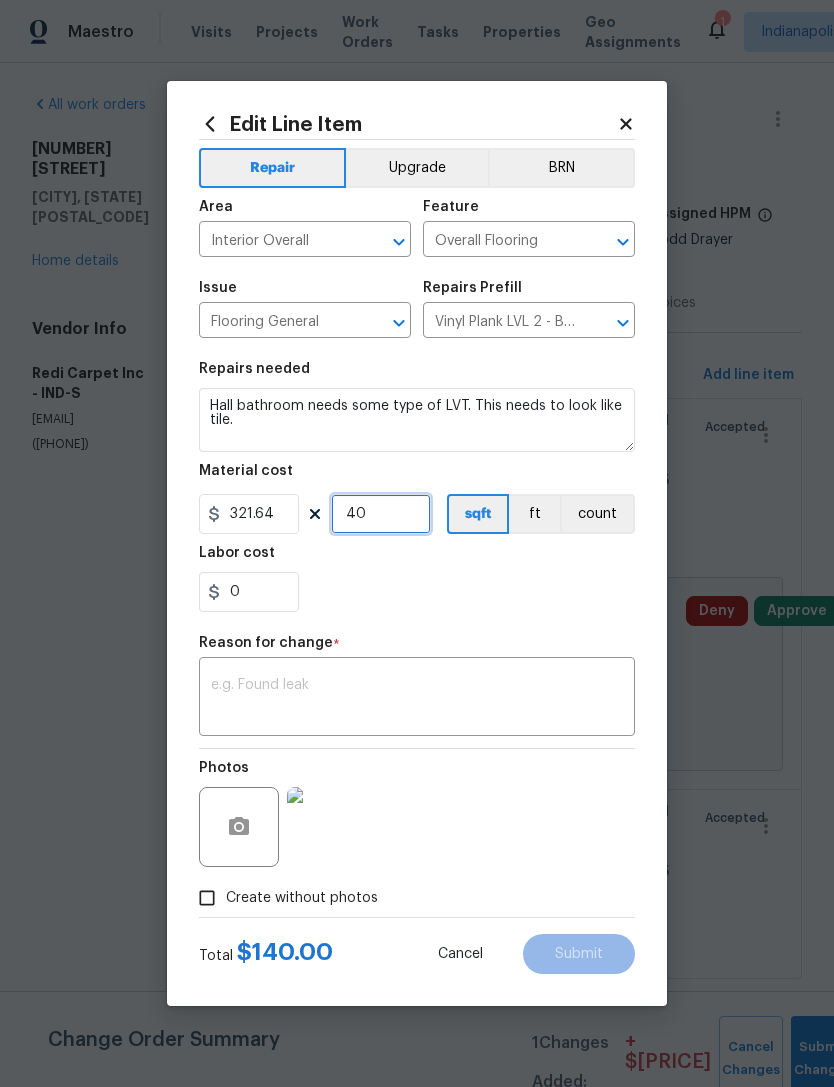 click on "40" at bounding box center (381, 514) 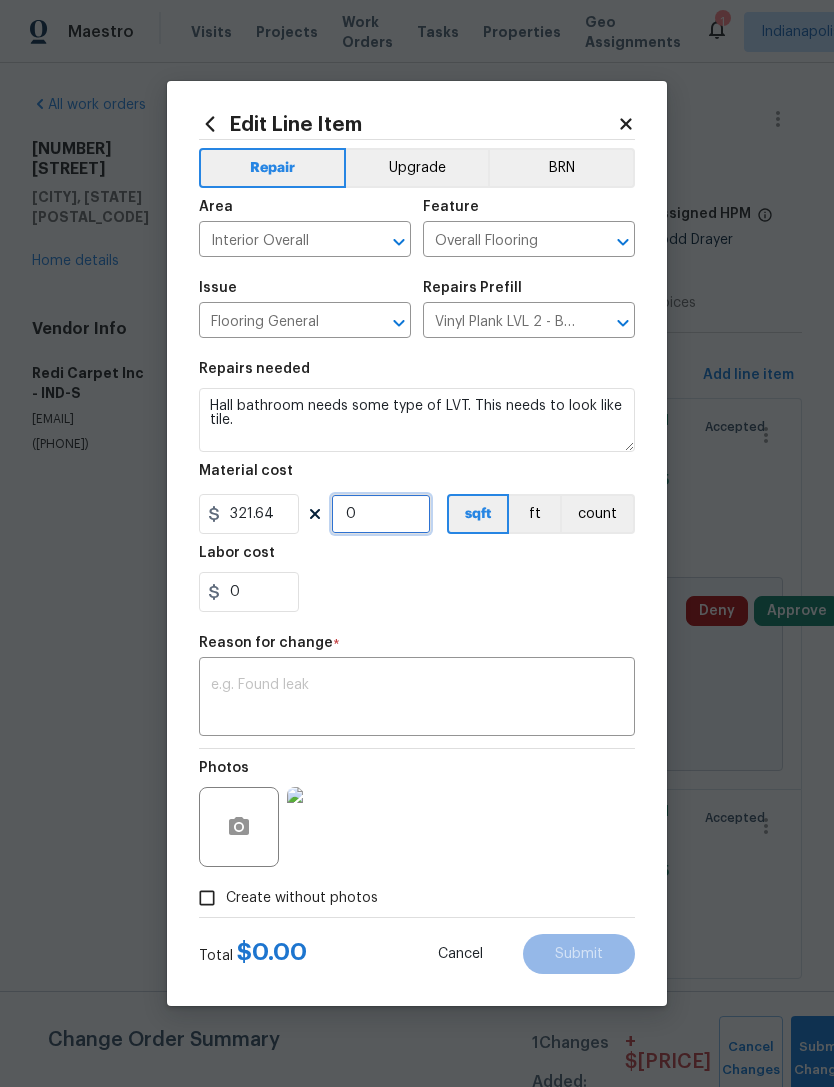 type on "1" 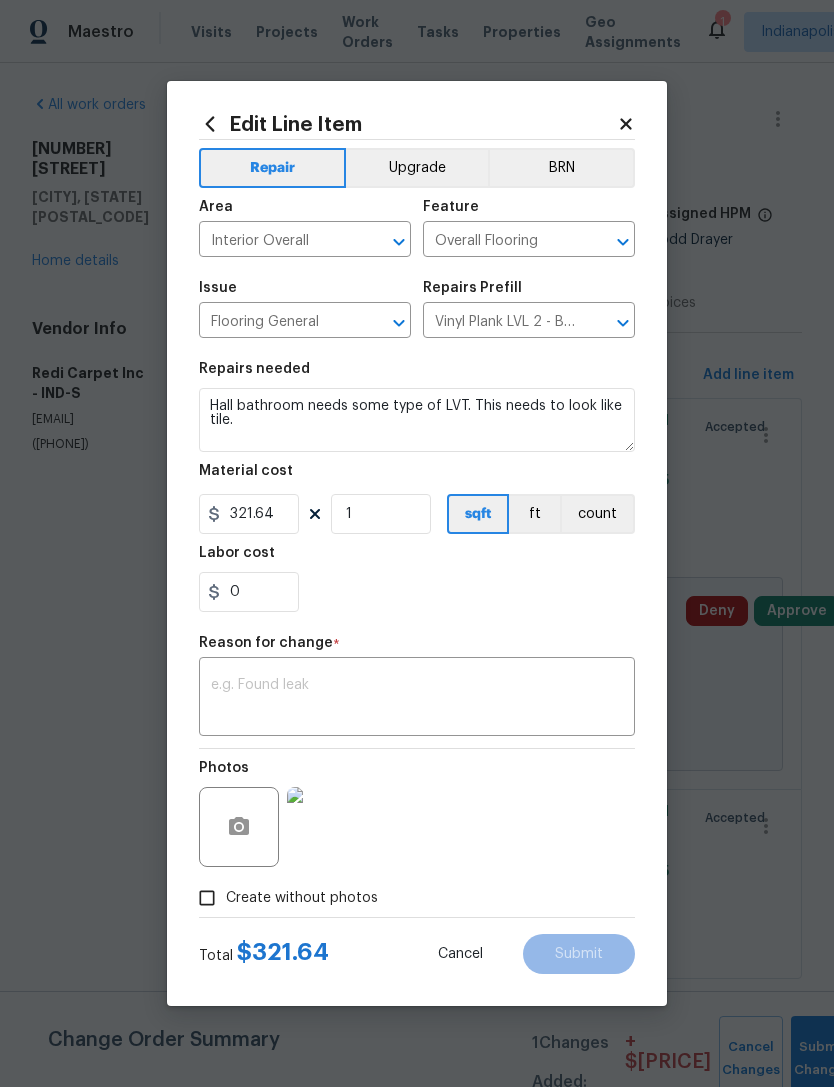 click at bounding box center [417, 699] 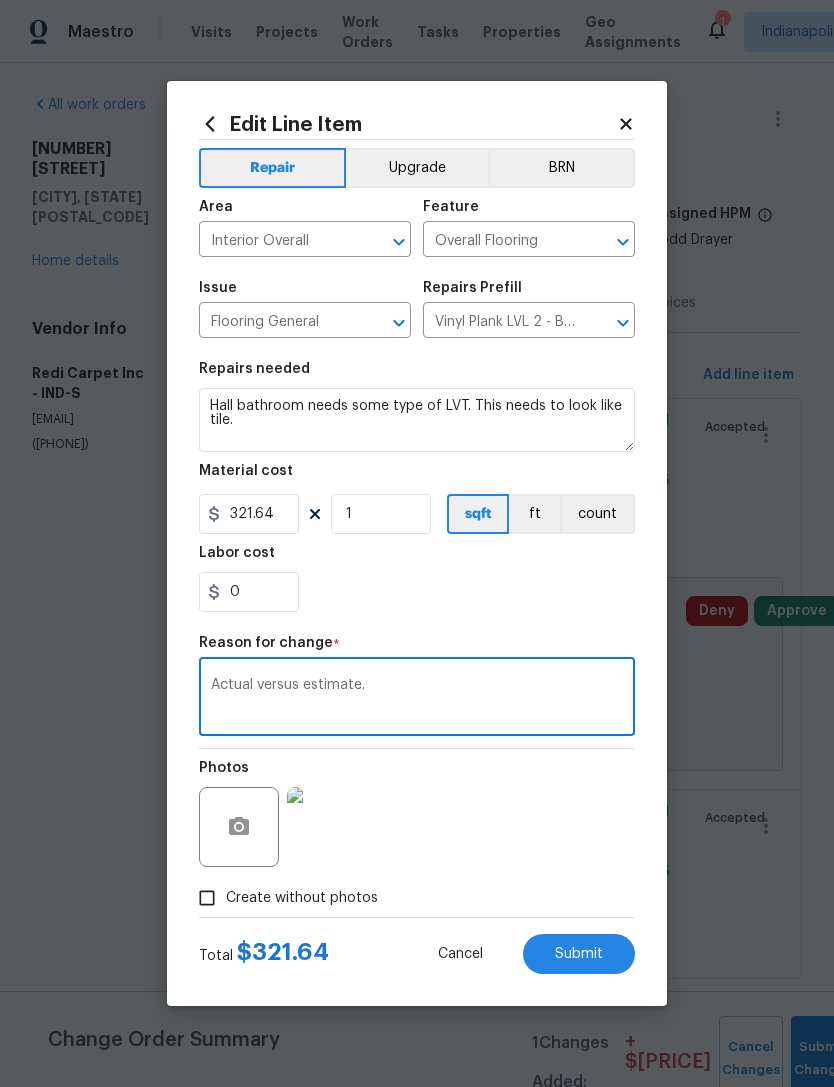 type on "Actual versus estimate." 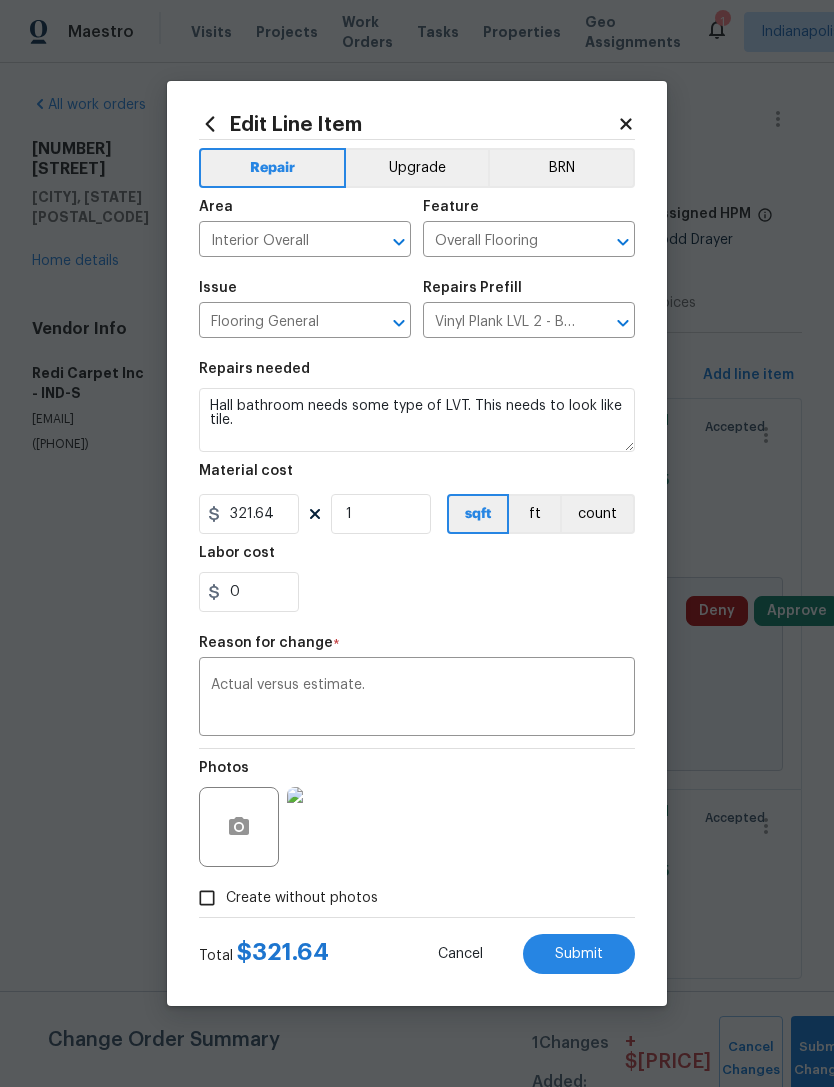 click on "Submit" at bounding box center (579, 954) 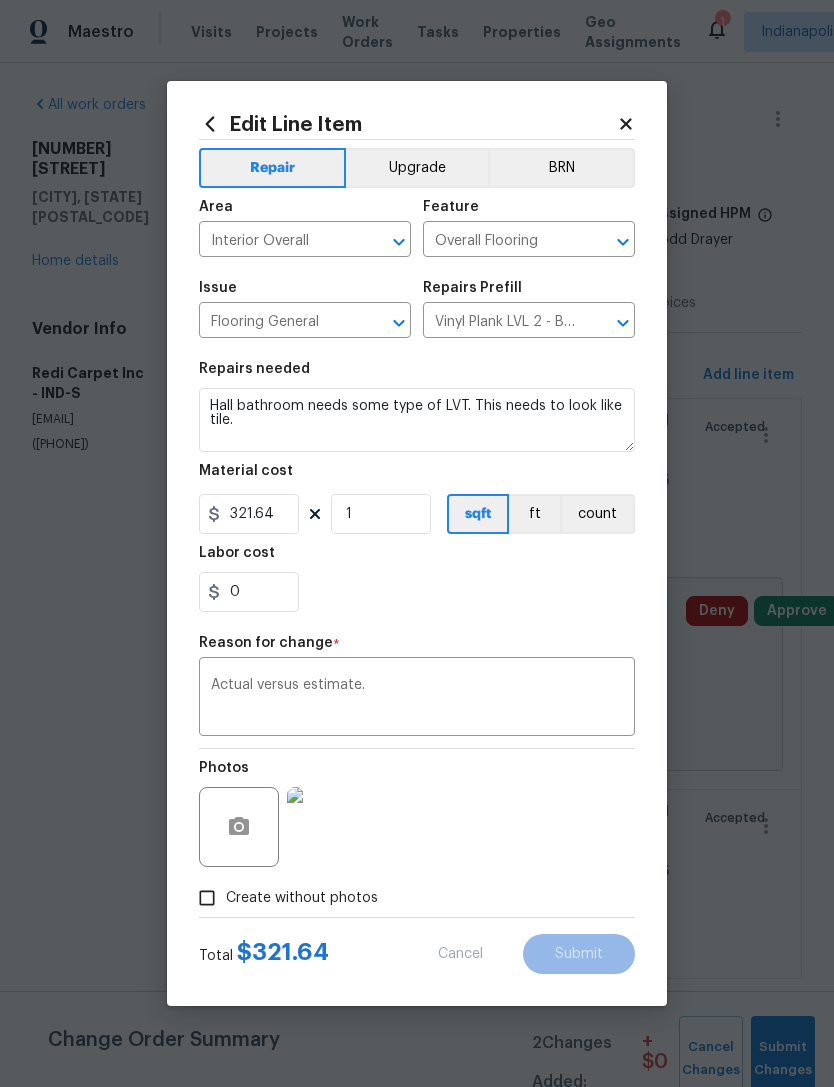 type on "40" 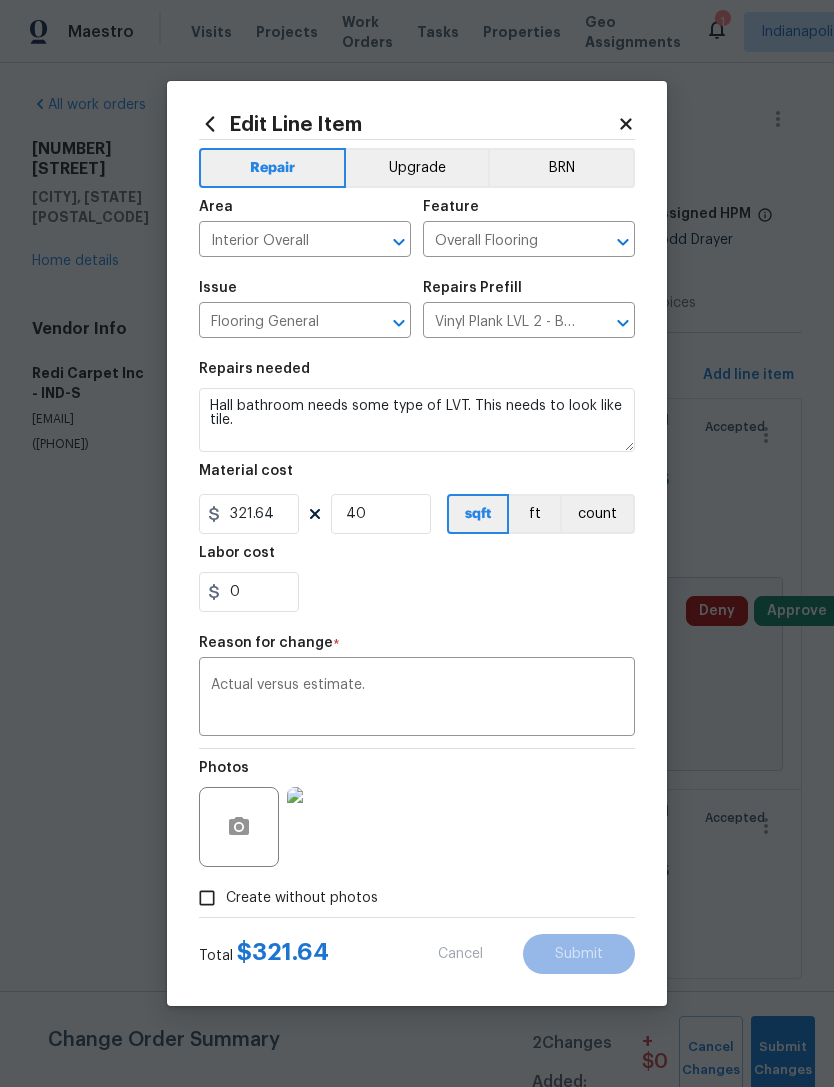 type on "3.5" 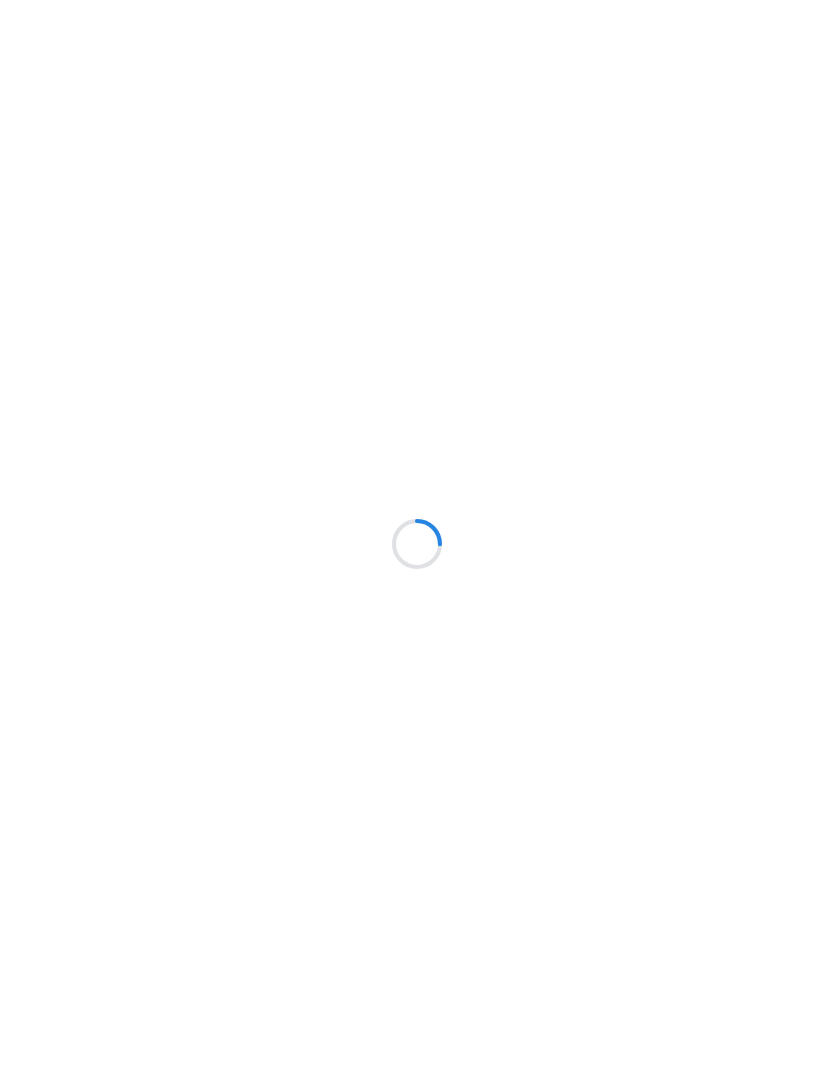 scroll, scrollTop: 0, scrollLeft: 0, axis: both 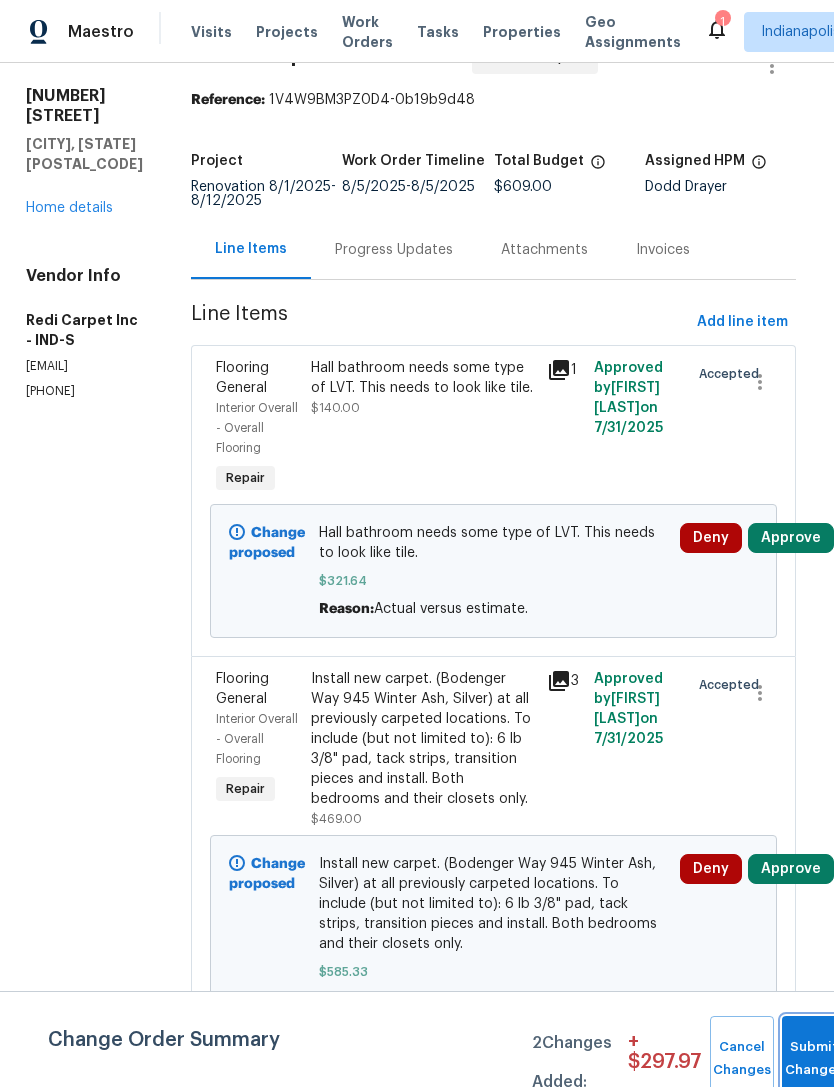click on "Submit Changes" at bounding box center (814, 1059) 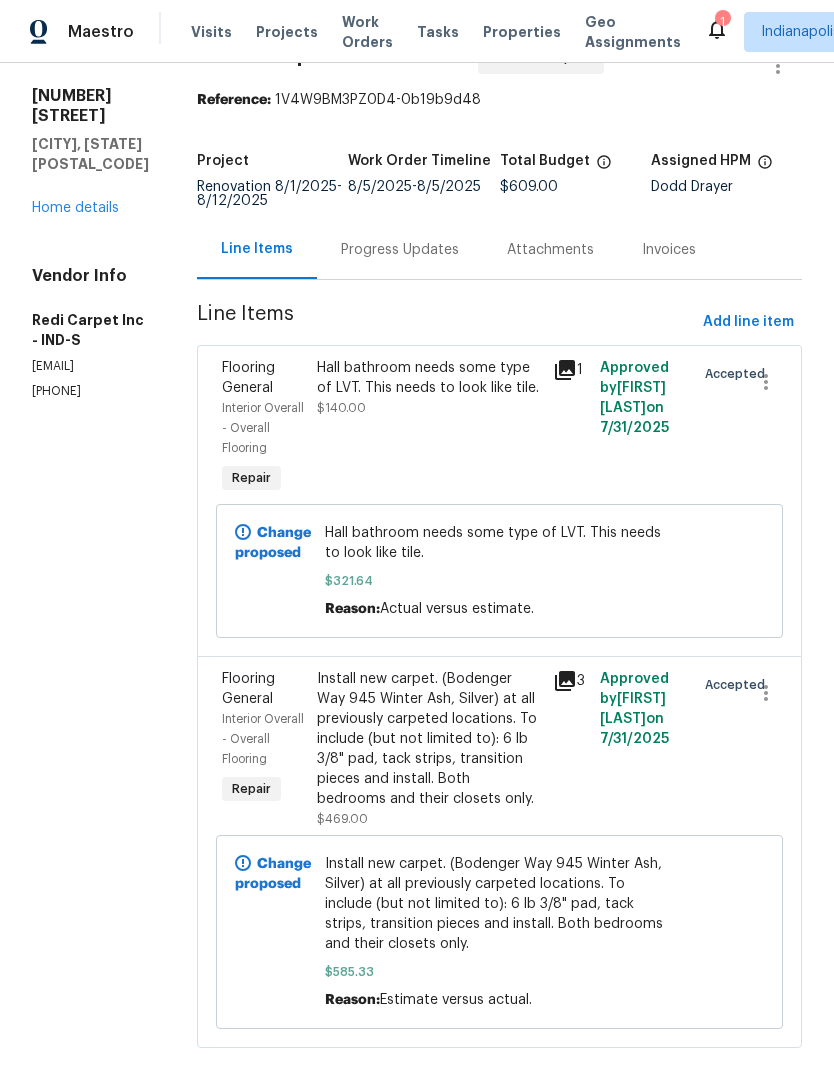 scroll, scrollTop: 53, scrollLeft: 0, axis: vertical 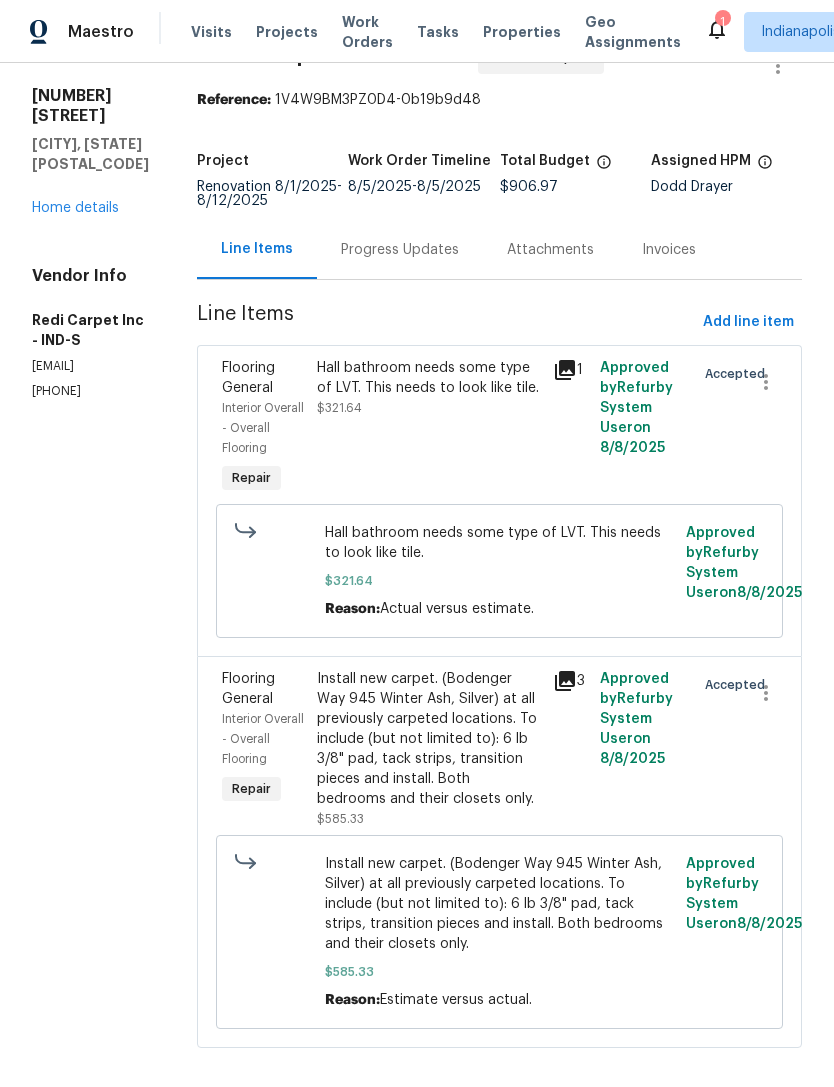 click on "Home details" at bounding box center (75, 208) 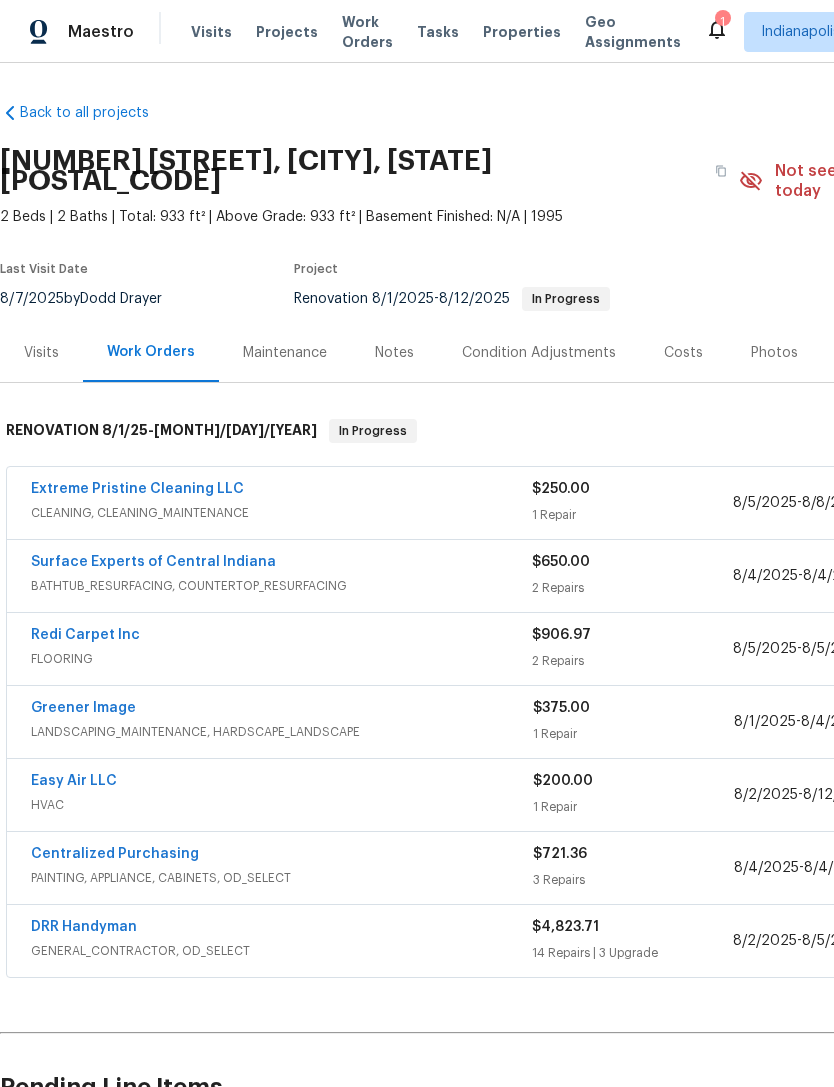 click on "Surface Experts of Central Indiana" at bounding box center [153, 562] 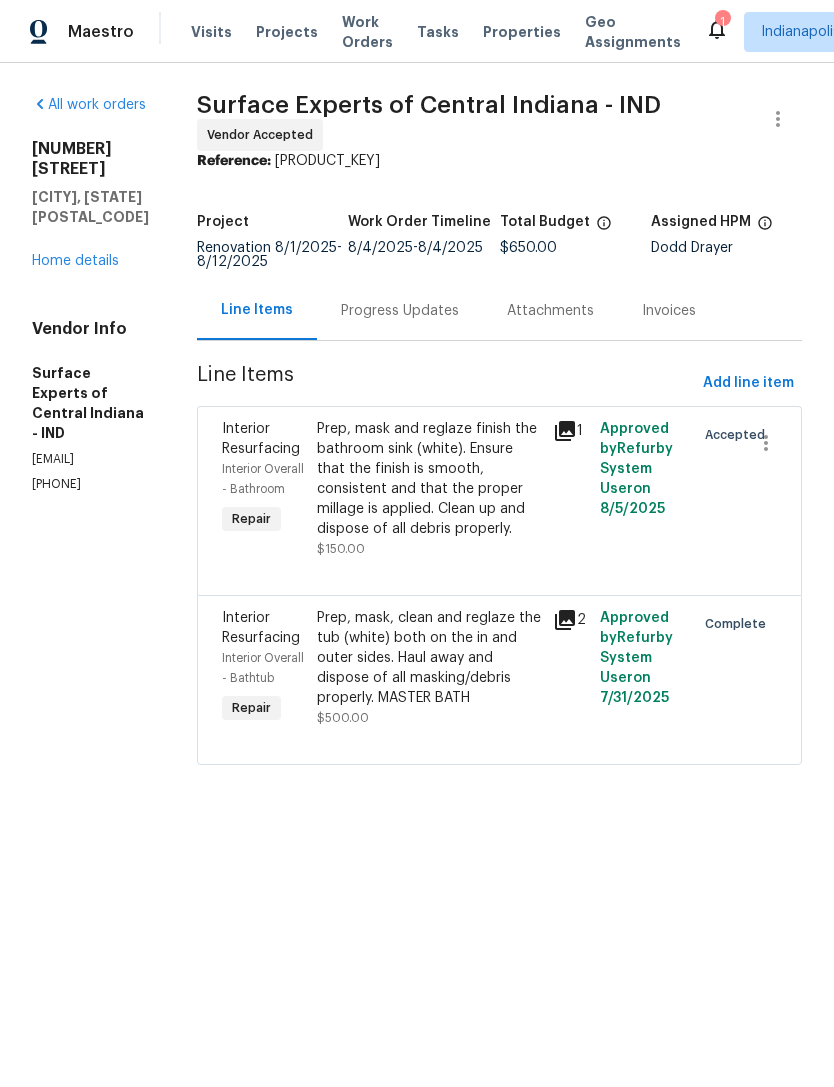 click on "Prep, mask and reglaze finish the bathroom sink (white). Ensure that the finish is smooth, consistent and that the proper millage is applied. Clean up and dispose of all debris properly." at bounding box center (429, 479) 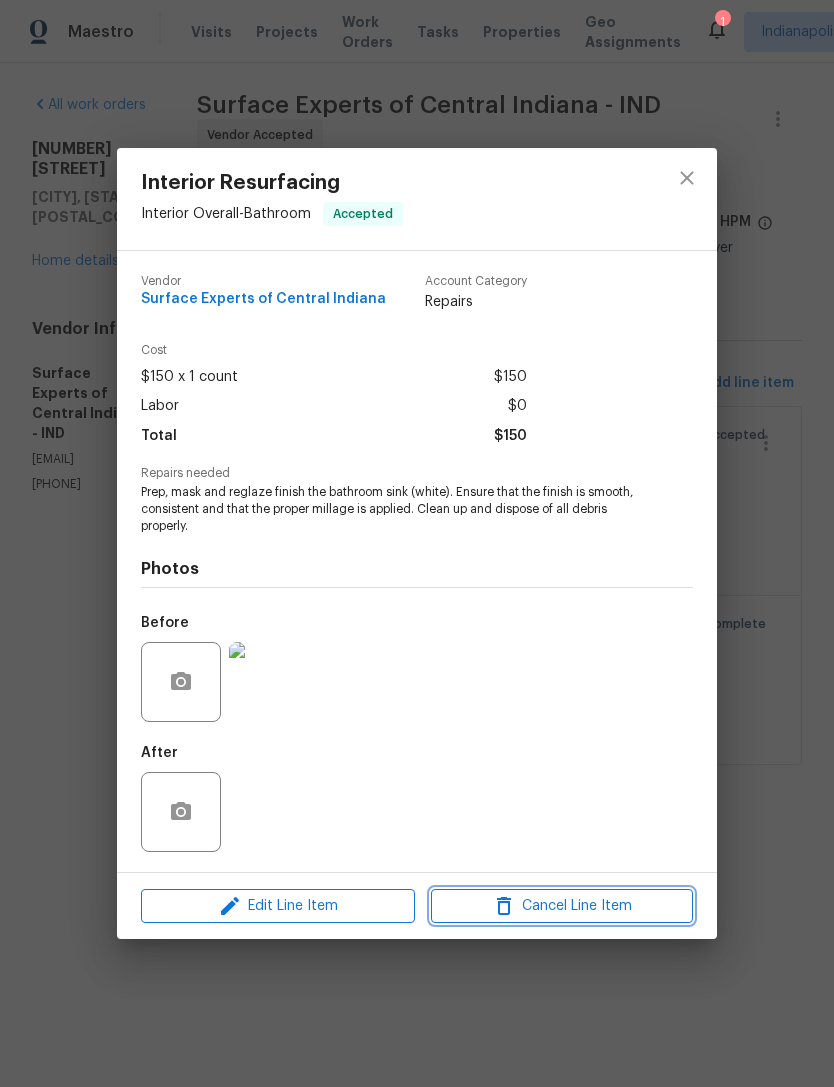 click on "Cancel Line Item" at bounding box center (562, 906) 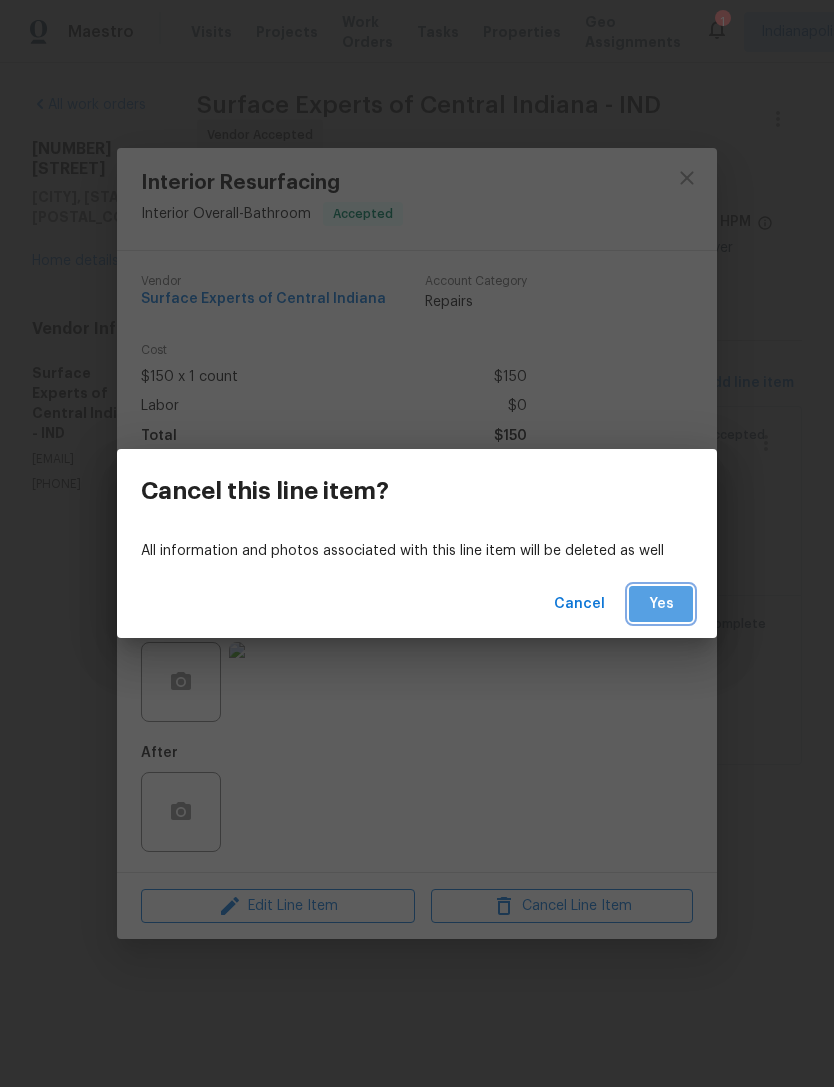 click on "Yes" at bounding box center [661, 604] 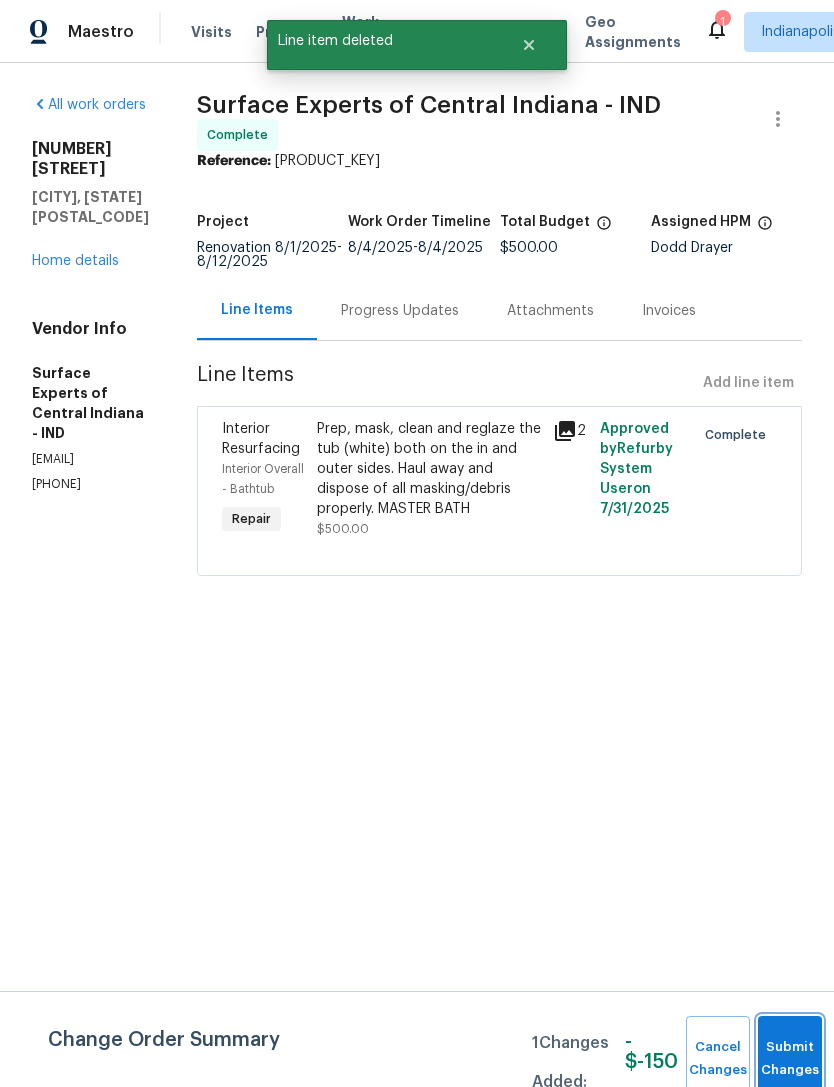 click on "Submit Changes" at bounding box center (790, 1059) 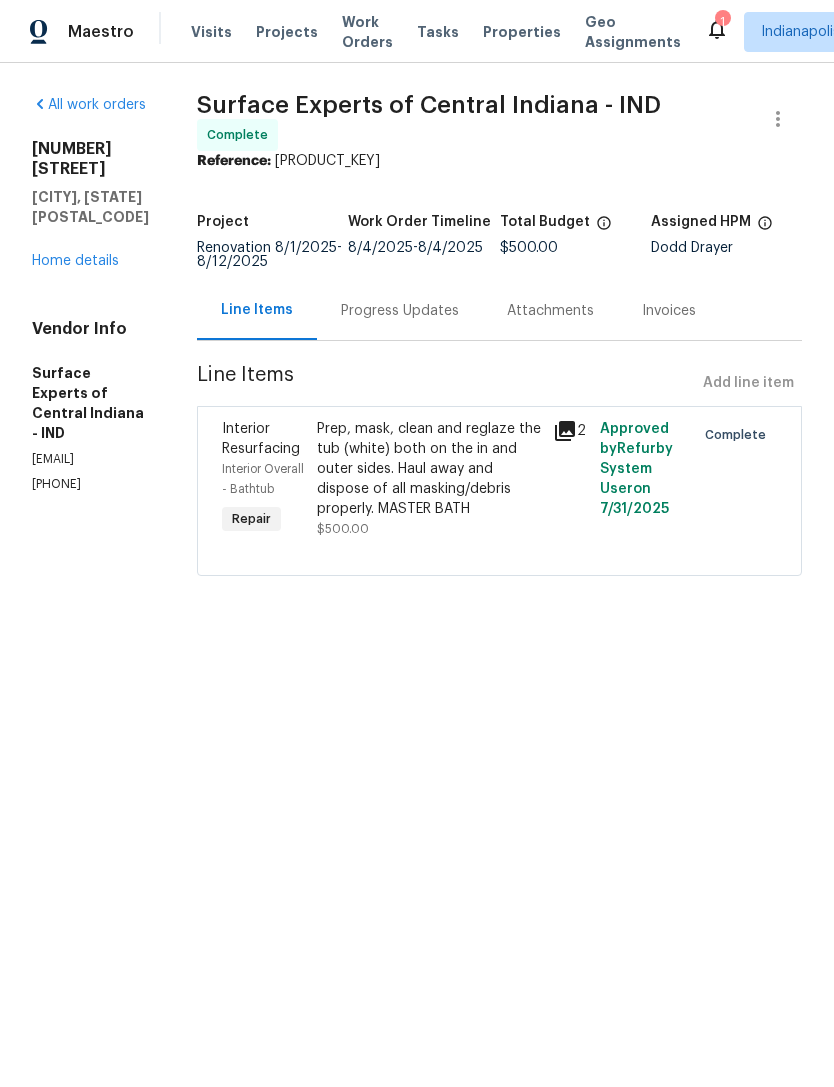 click on "Progress Updates" at bounding box center [400, 311] 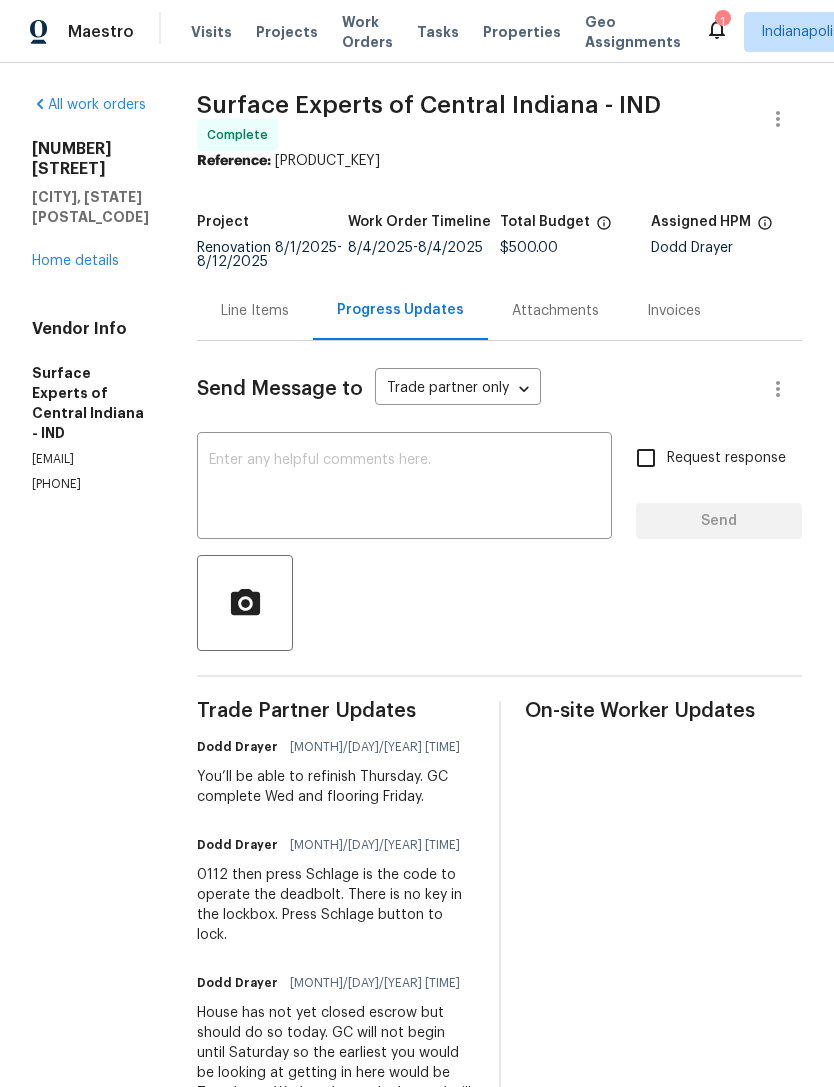 click at bounding box center [404, 488] 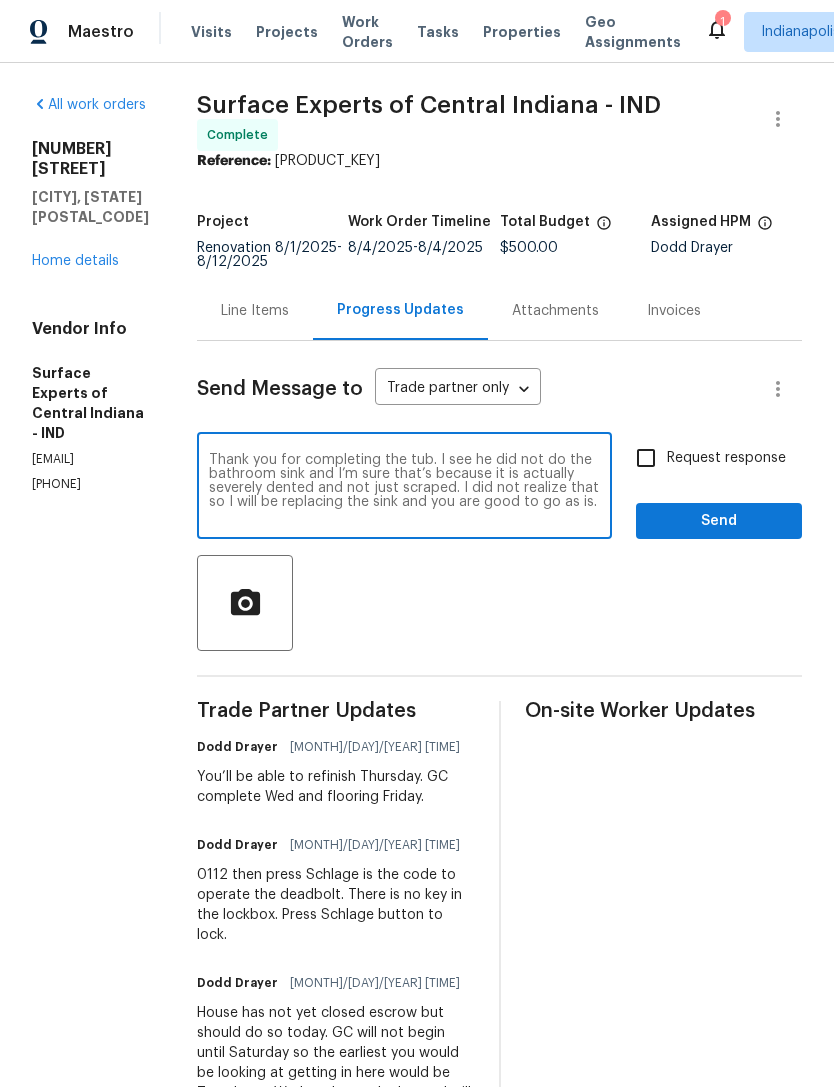 type on "Thank you for completing the tub. I see he did not do the bathroom sink and I’m sure that’s because it is actually severely dented and not just scraped. I did not realize that so I will be replacing the sink and you are good to go as is." 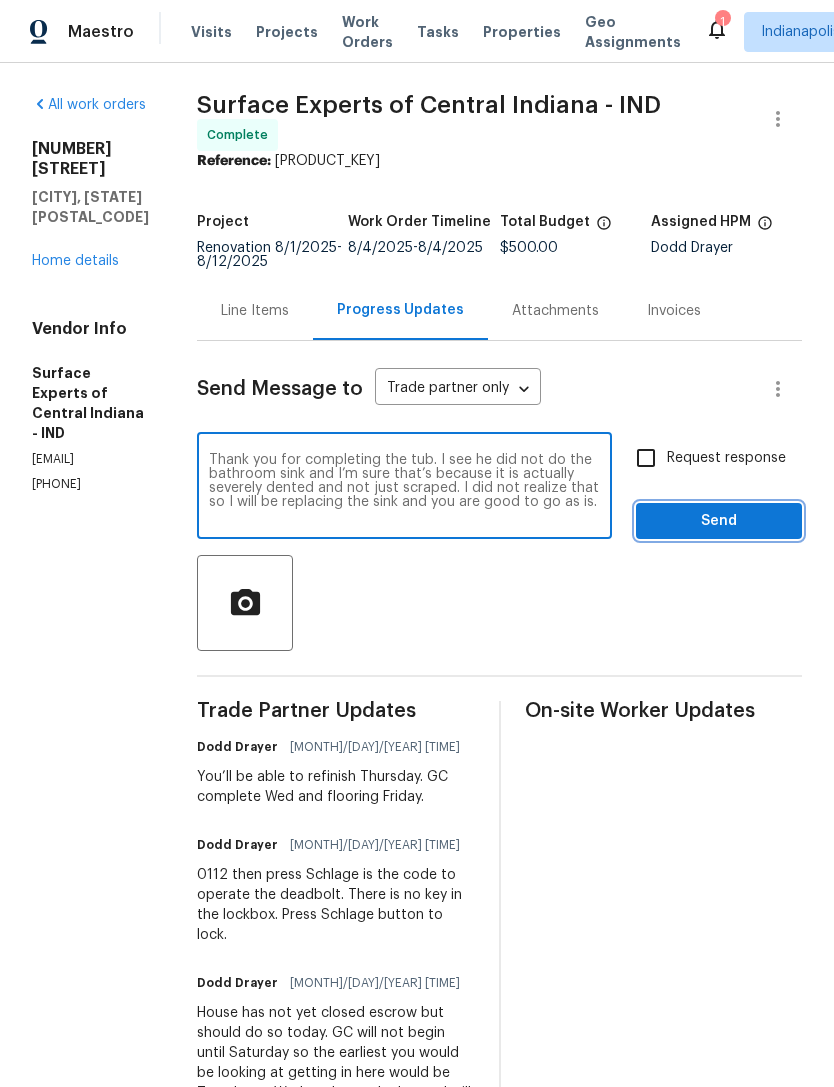 click on "Send" at bounding box center (719, 521) 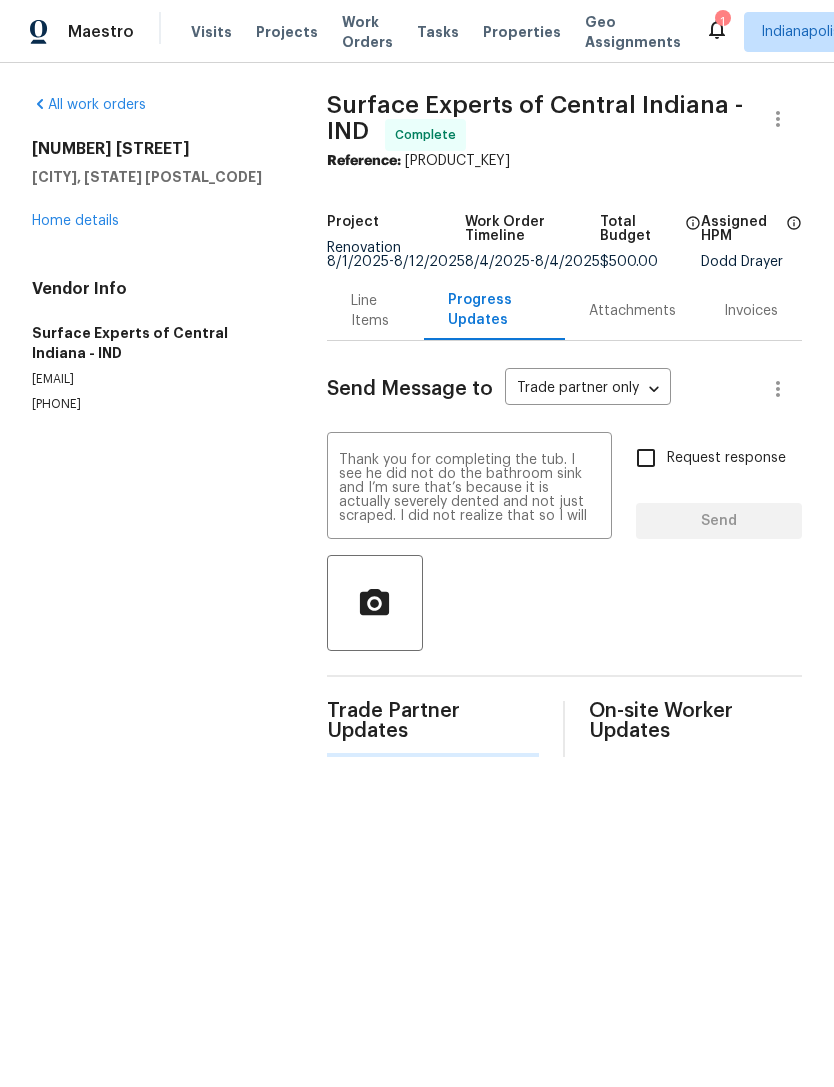 type 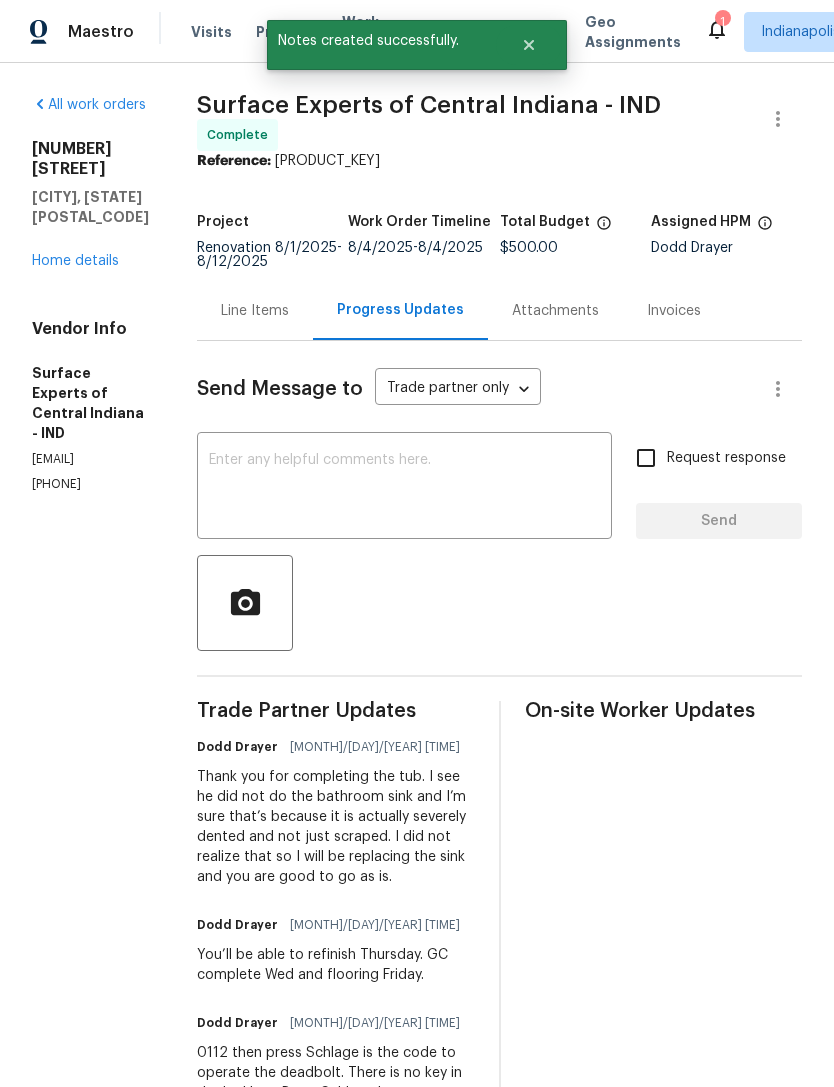 click on "Home details" at bounding box center (75, 261) 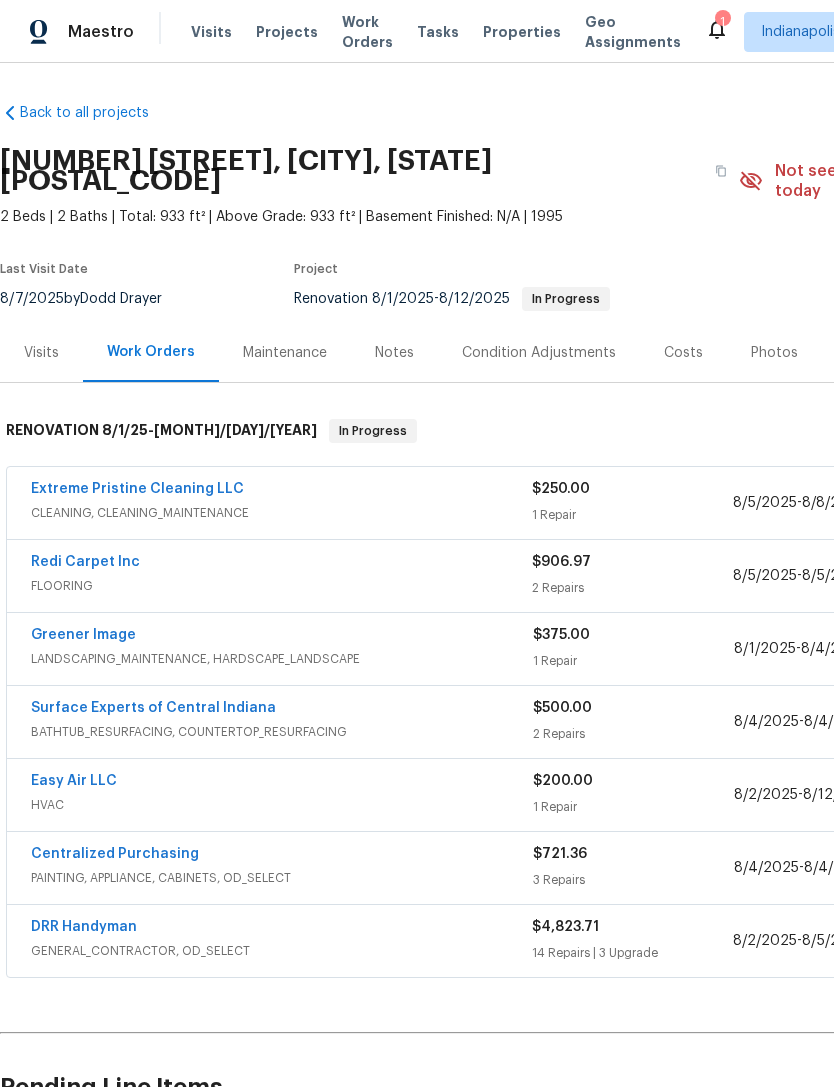 click on "1" at bounding box center [722, 22] 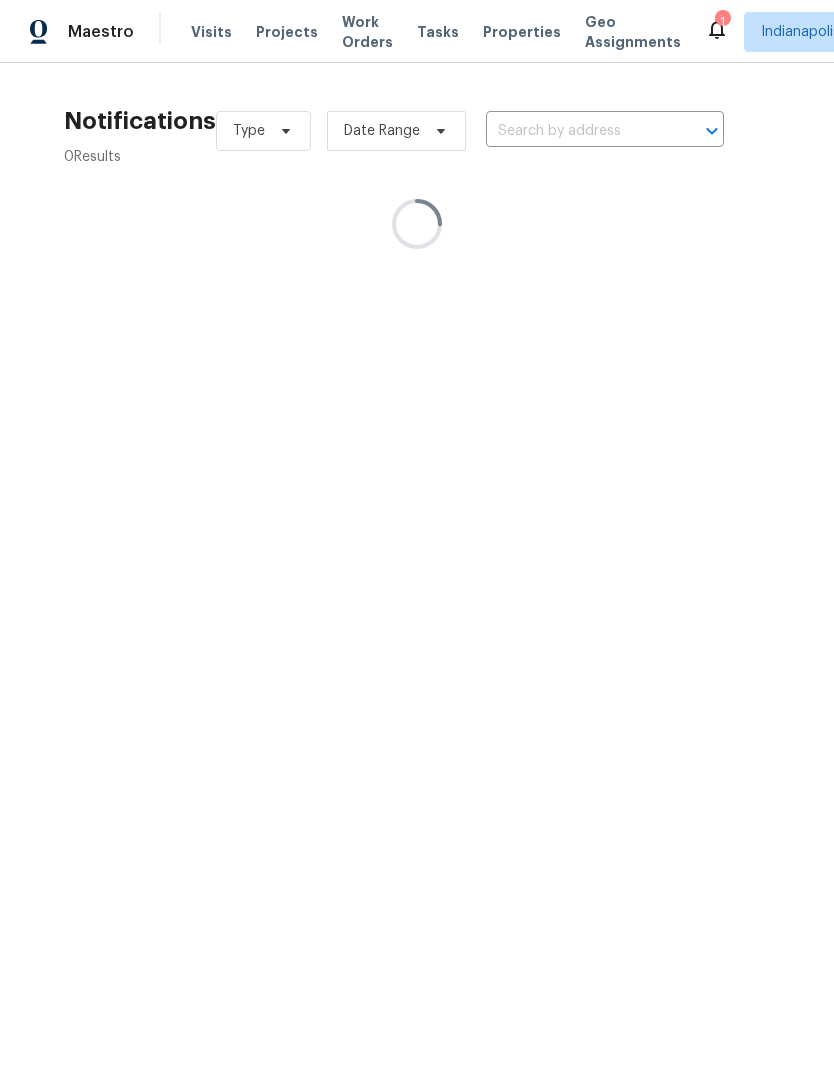 click 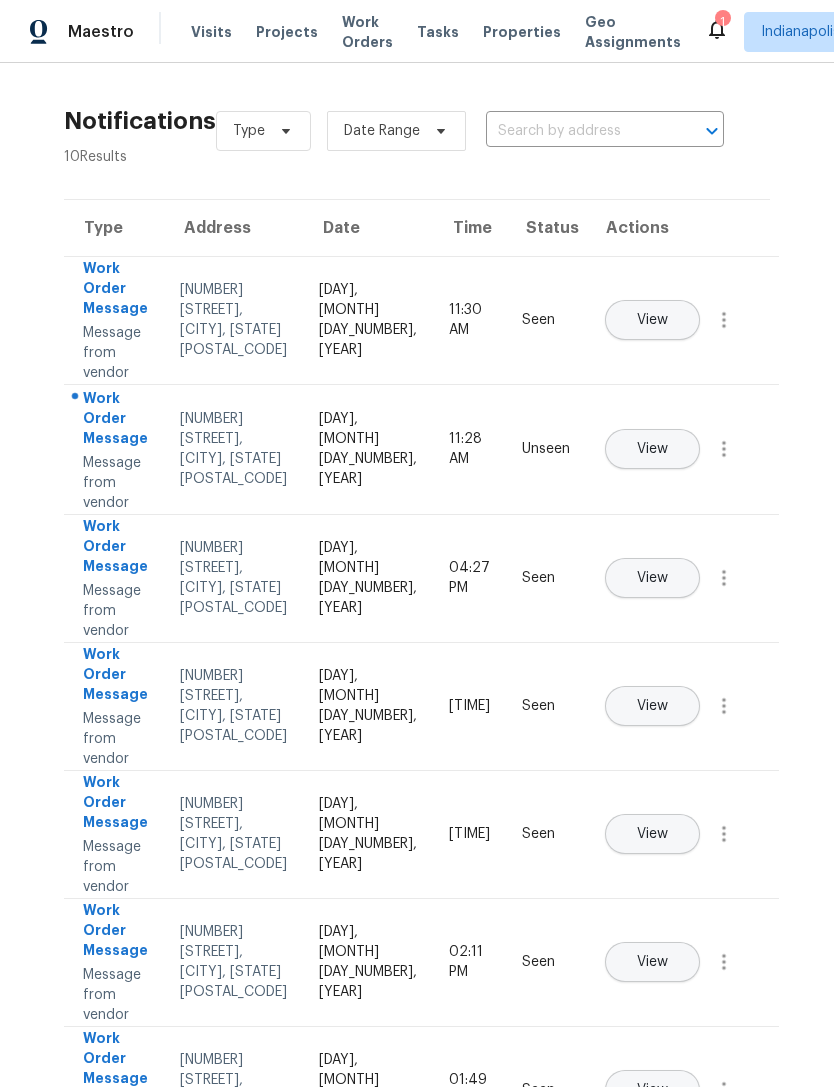 click on "View" at bounding box center [652, 449] 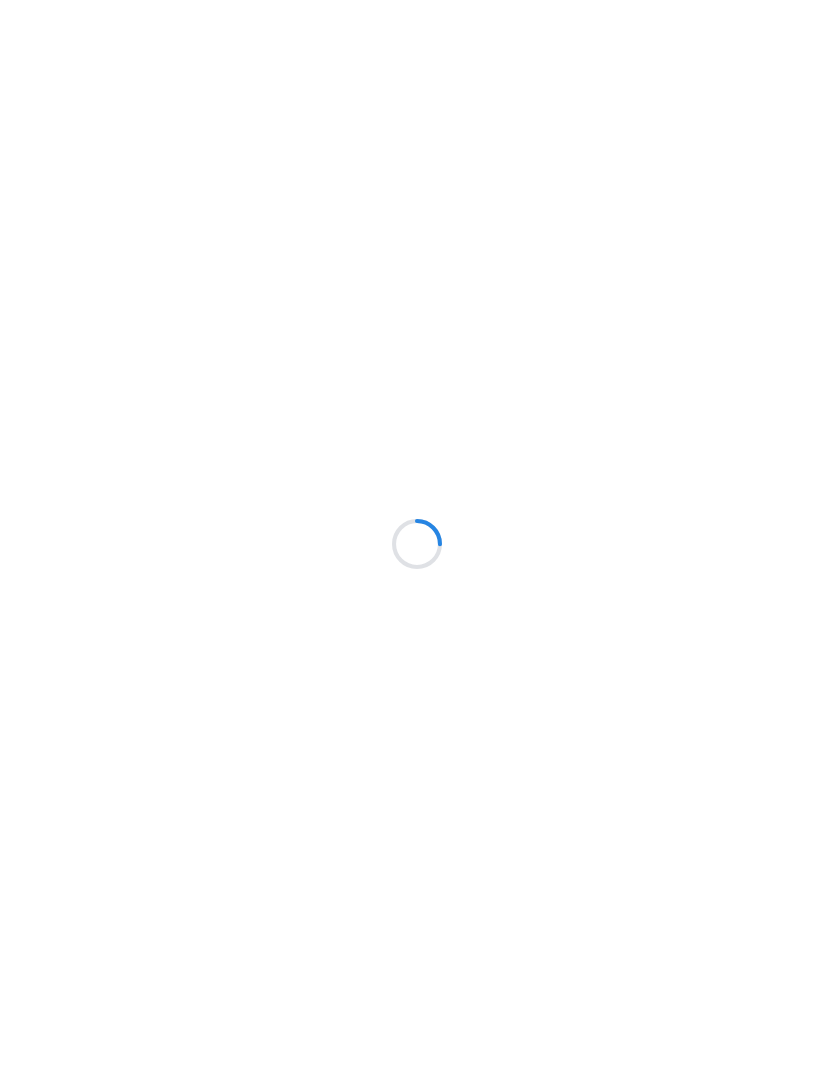 scroll, scrollTop: 0, scrollLeft: 0, axis: both 